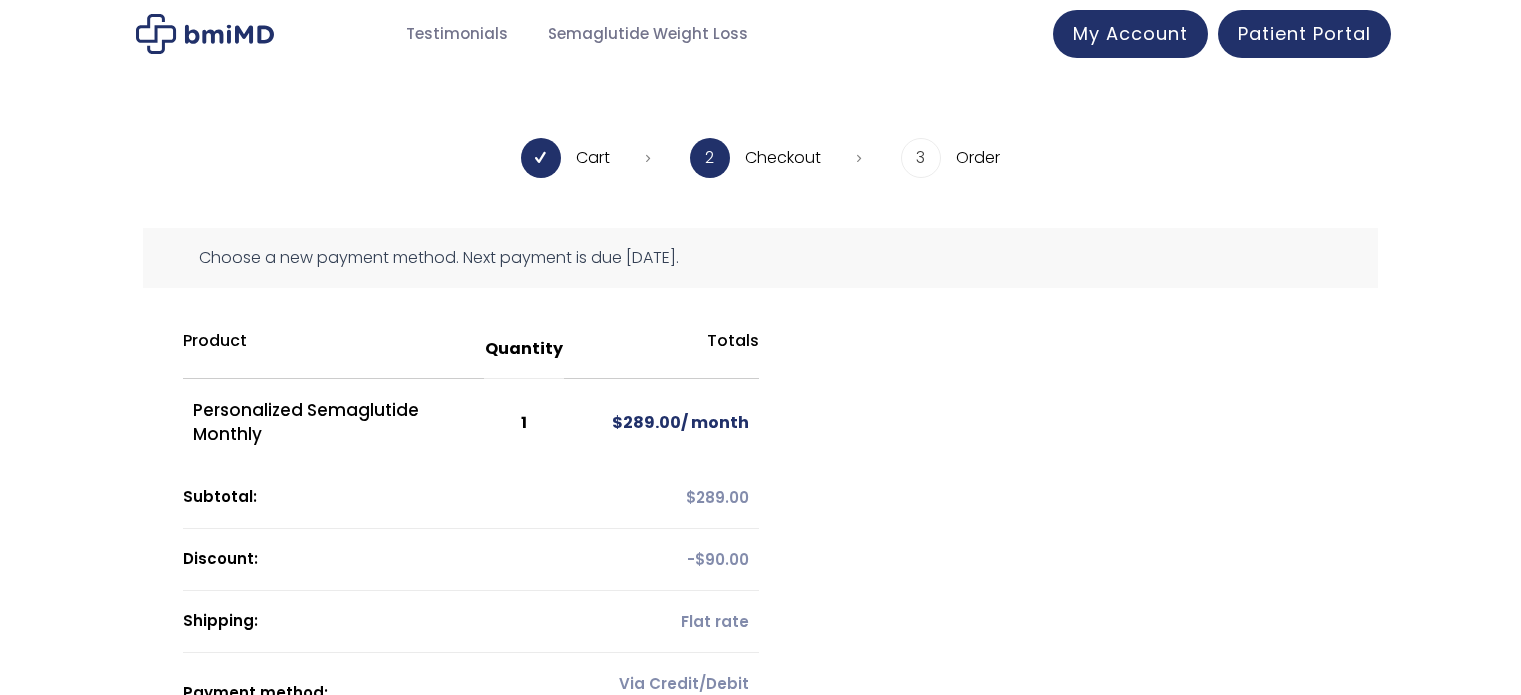 scroll, scrollTop: 0, scrollLeft: 0, axis: both 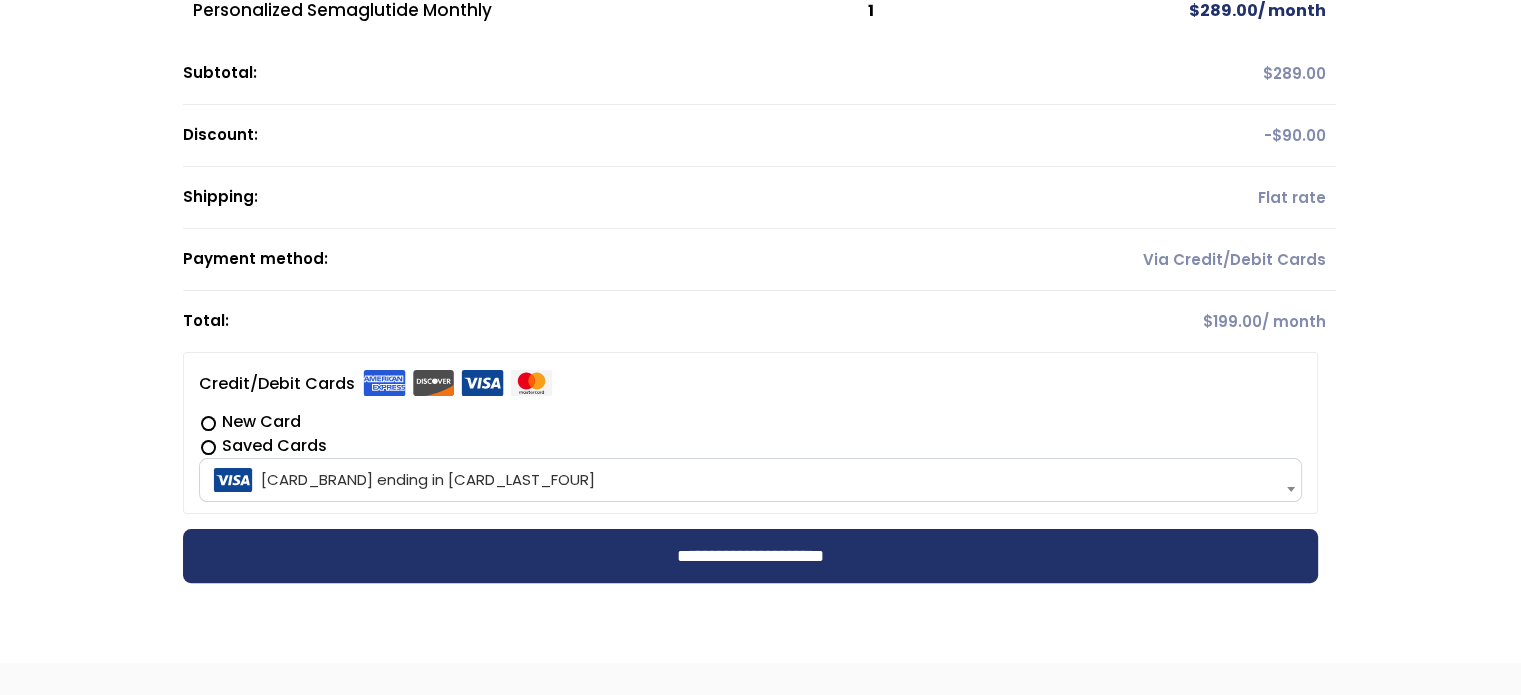 click on "New Card" at bounding box center [750, 422] 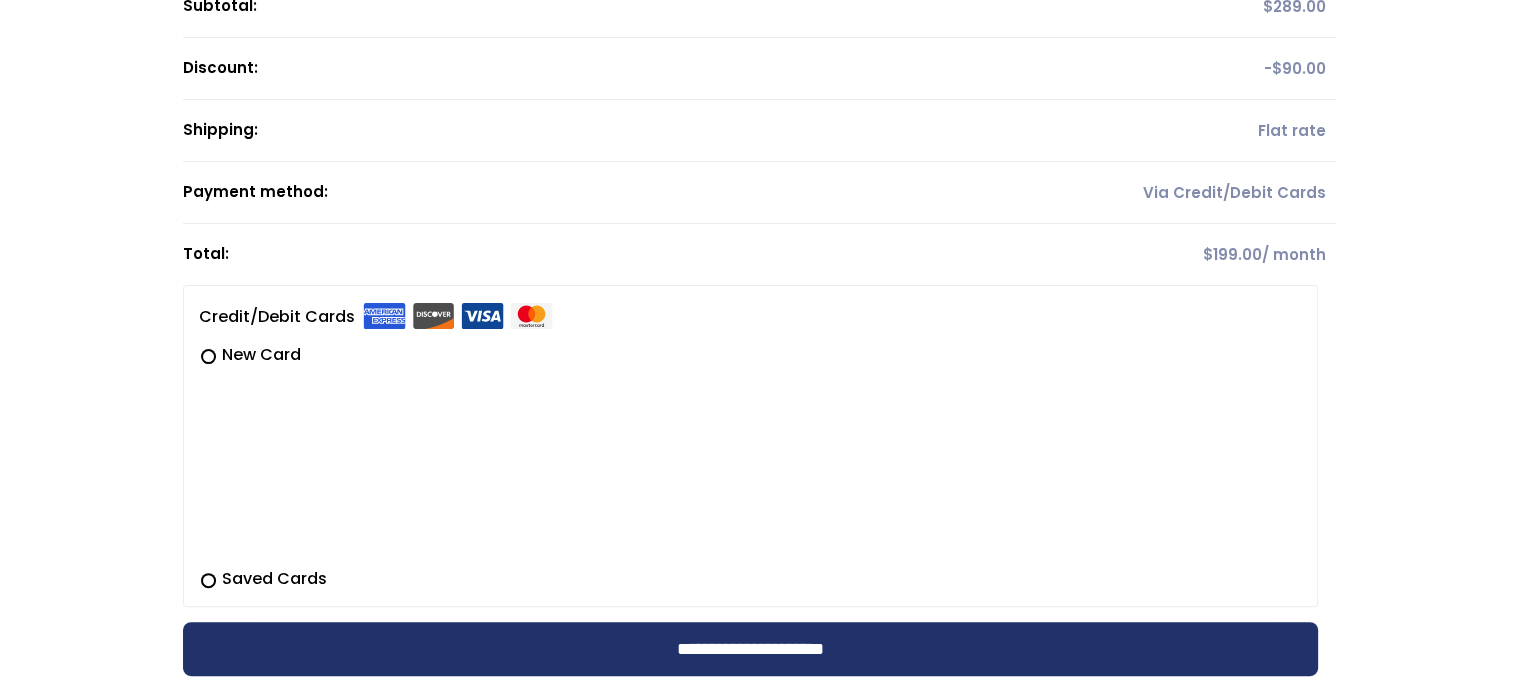 scroll, scrollTop: 500, scrollLeft: 0, axis: vertical 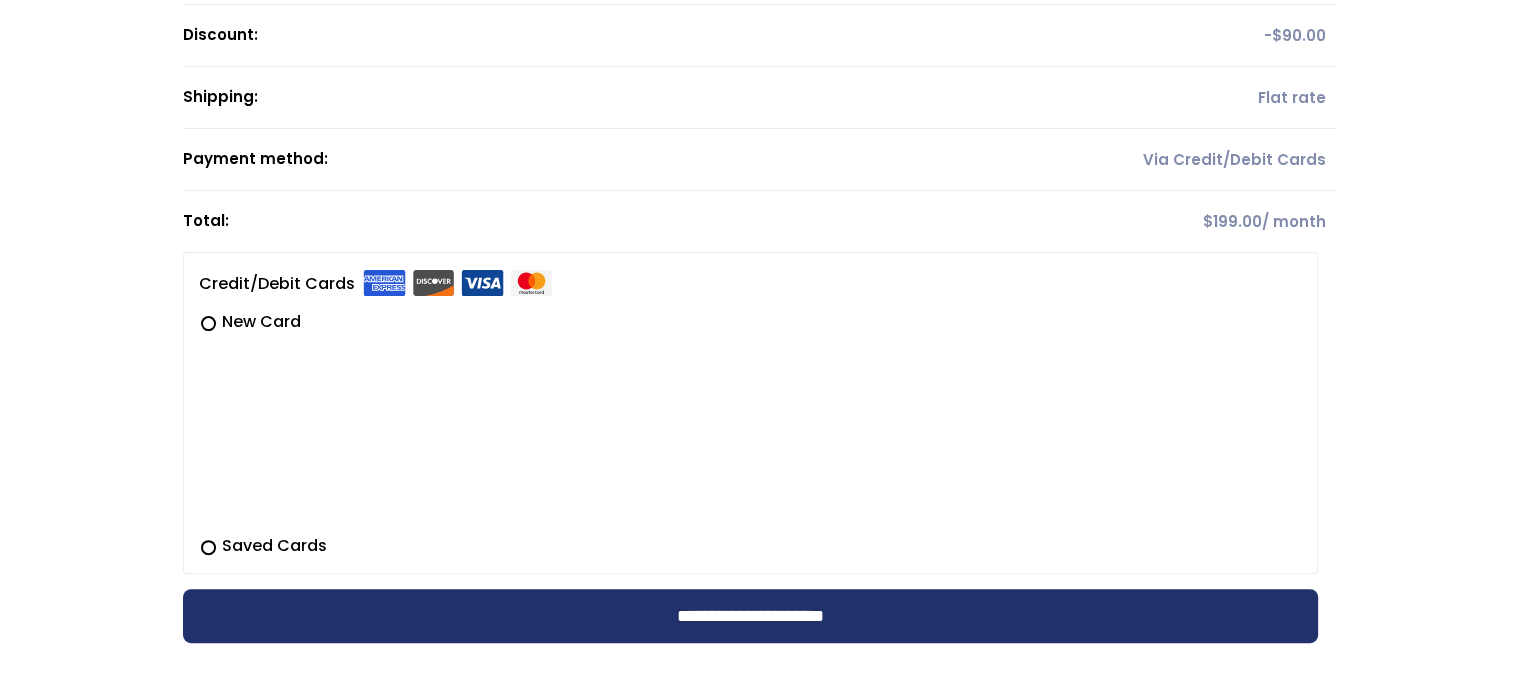 click on "**********" at bounding box center [760, 220] 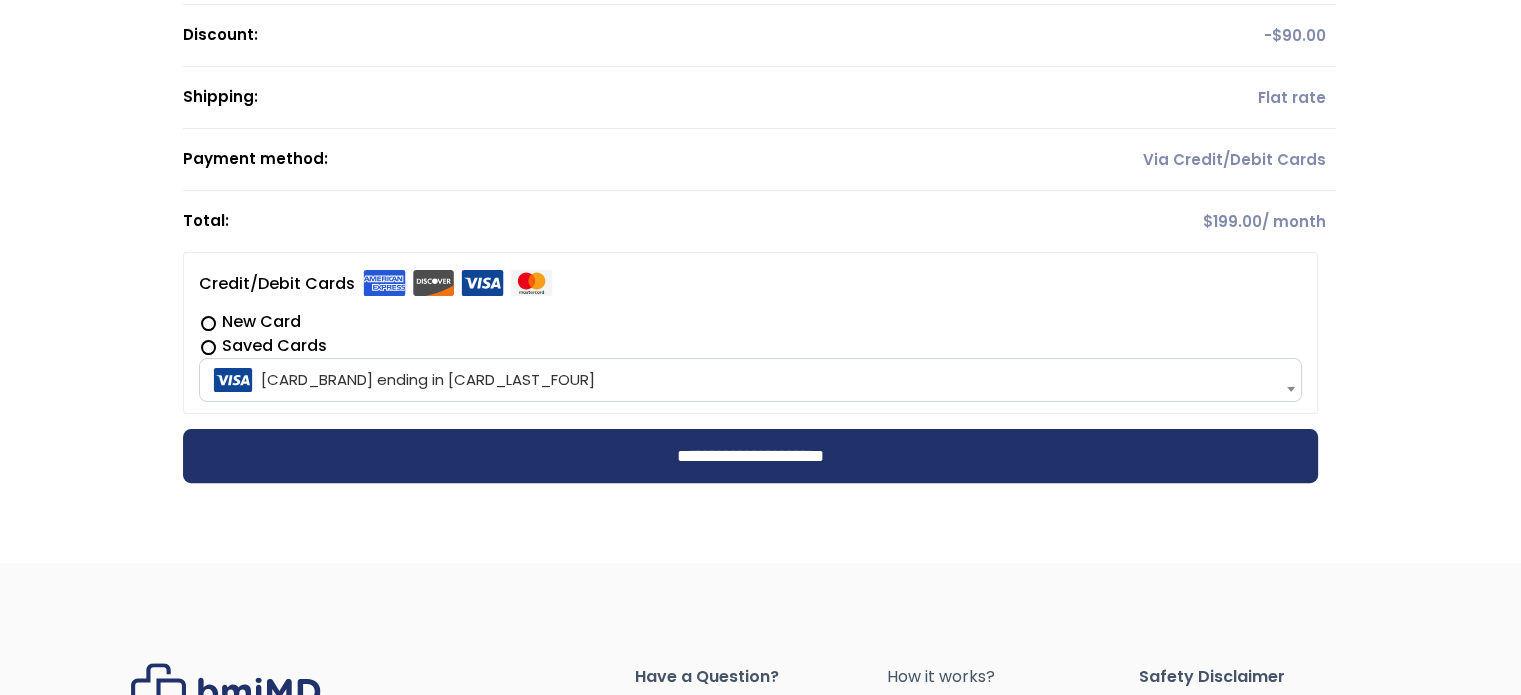 click on "New Card" at bounding box center (750, 322) 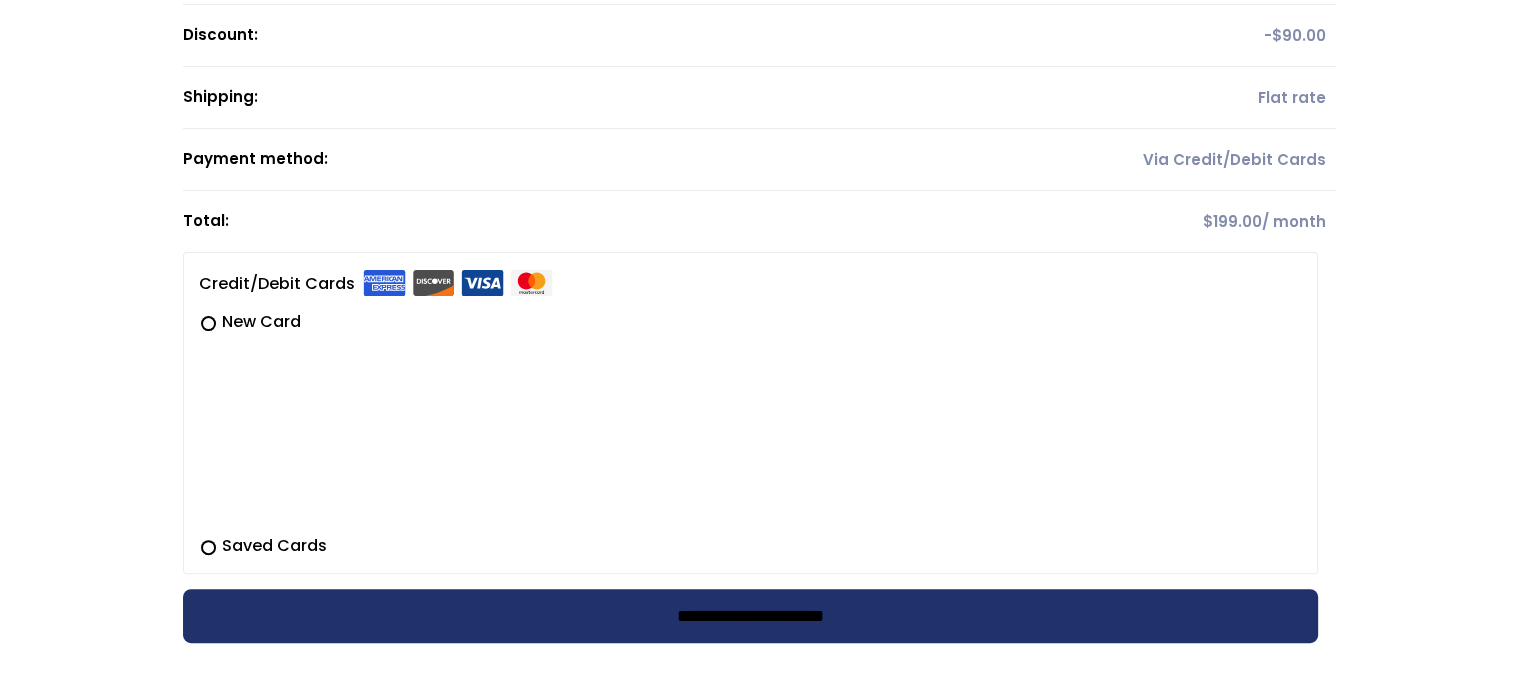 click on "**********" at bounding box center [750, 616] 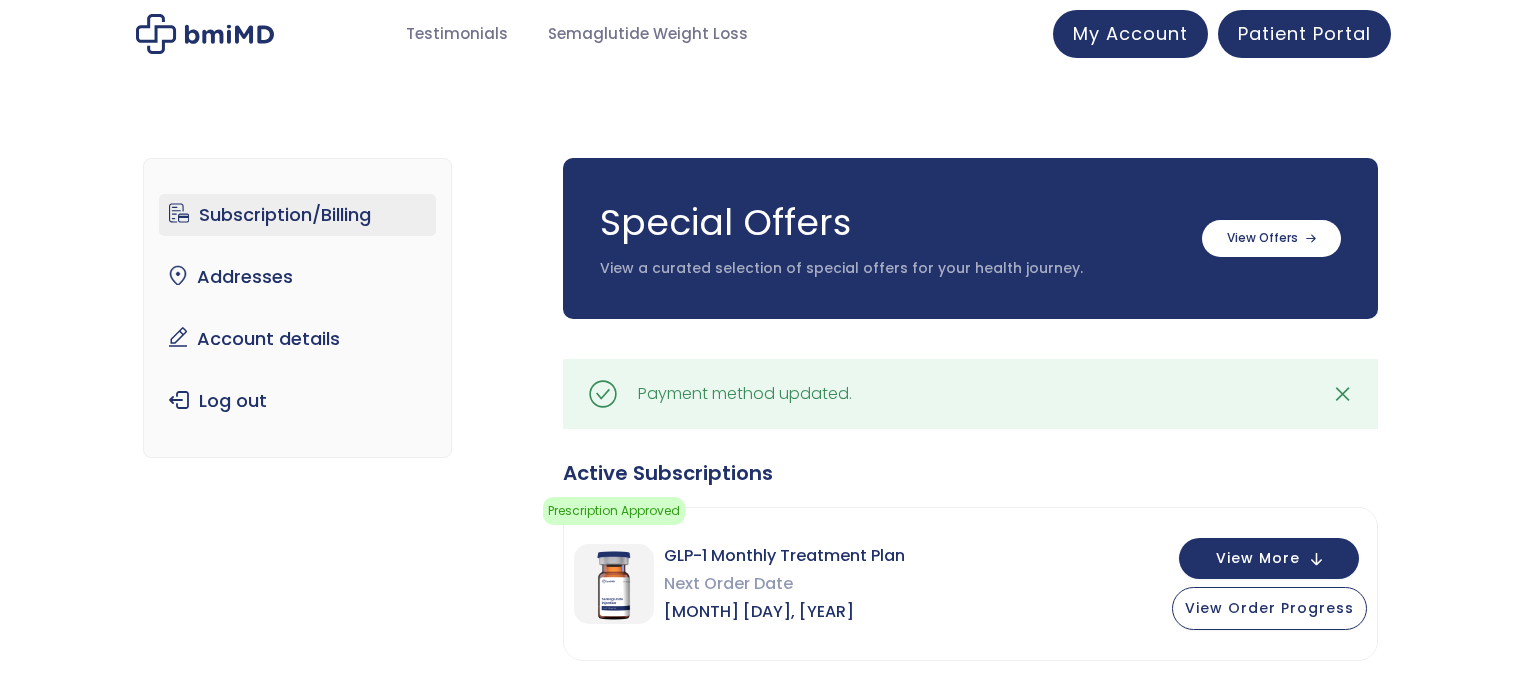 scroll, scrollTop: 0, scrollLeft: 0, axis: both 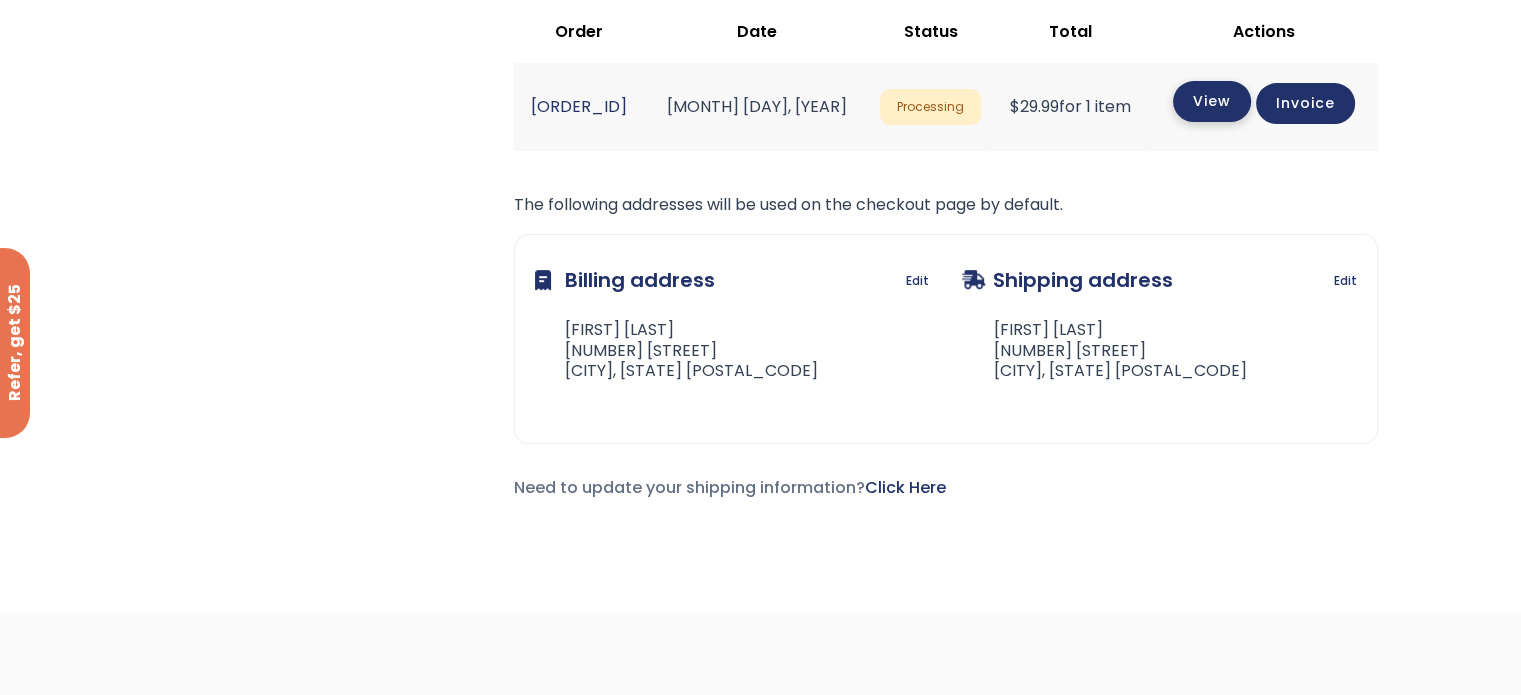 click on "View" 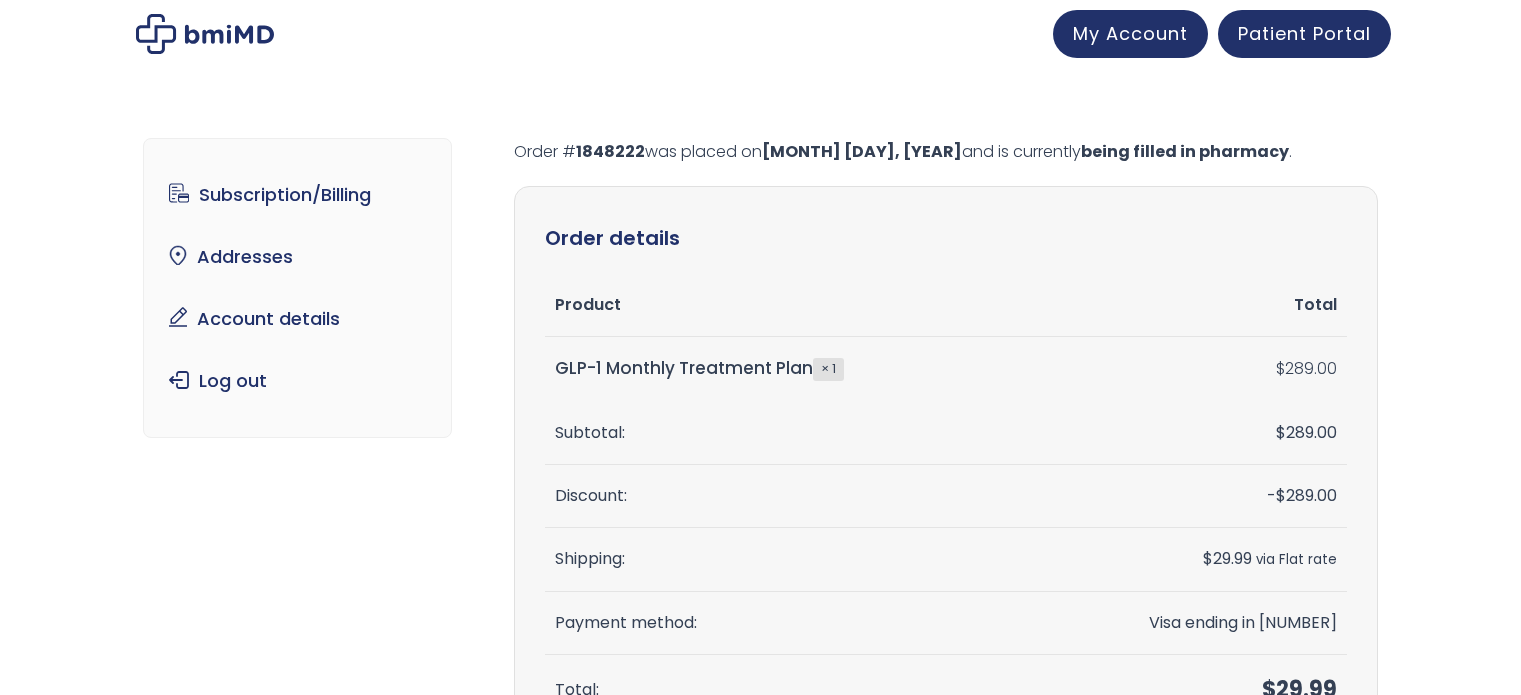 scroll, scrollTop: 0, scrollLeft: 0, axis: both 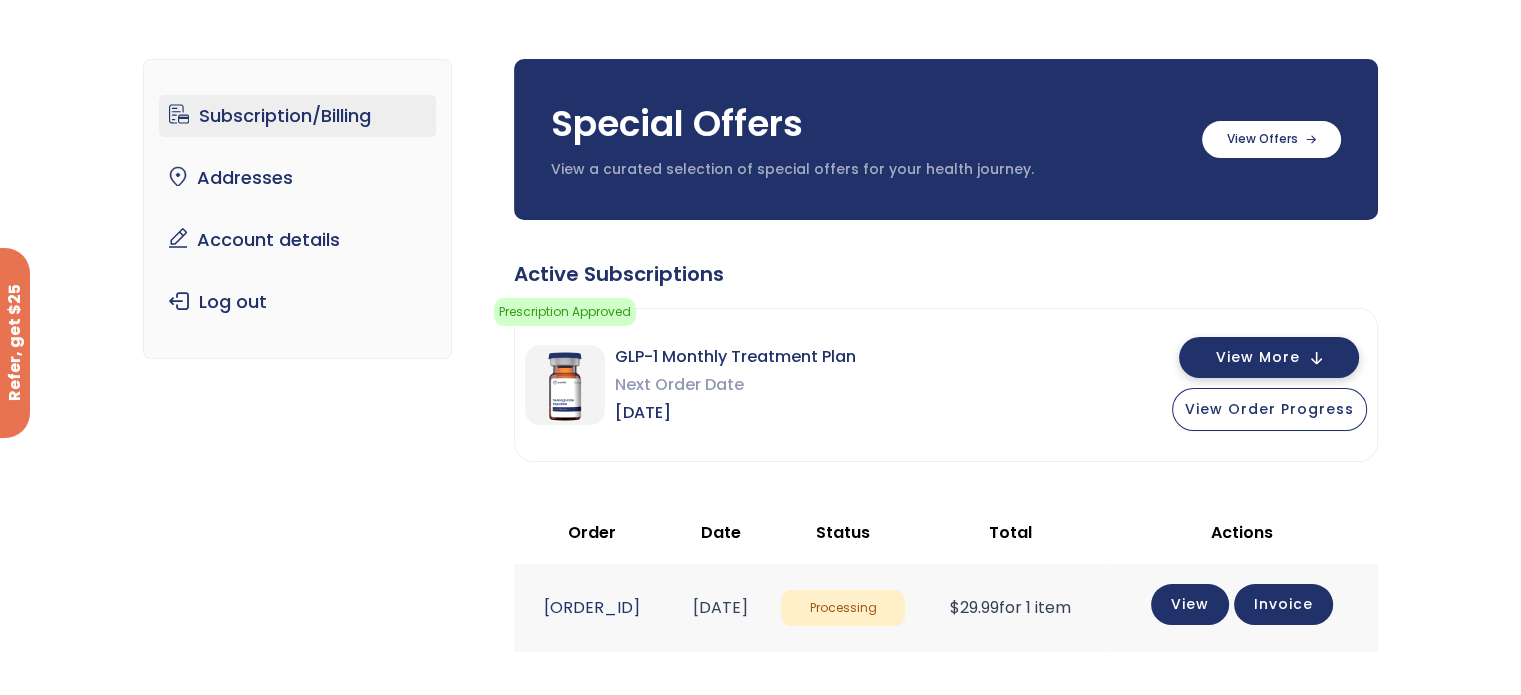 click on "View More" at bounding box center (1269, 357) 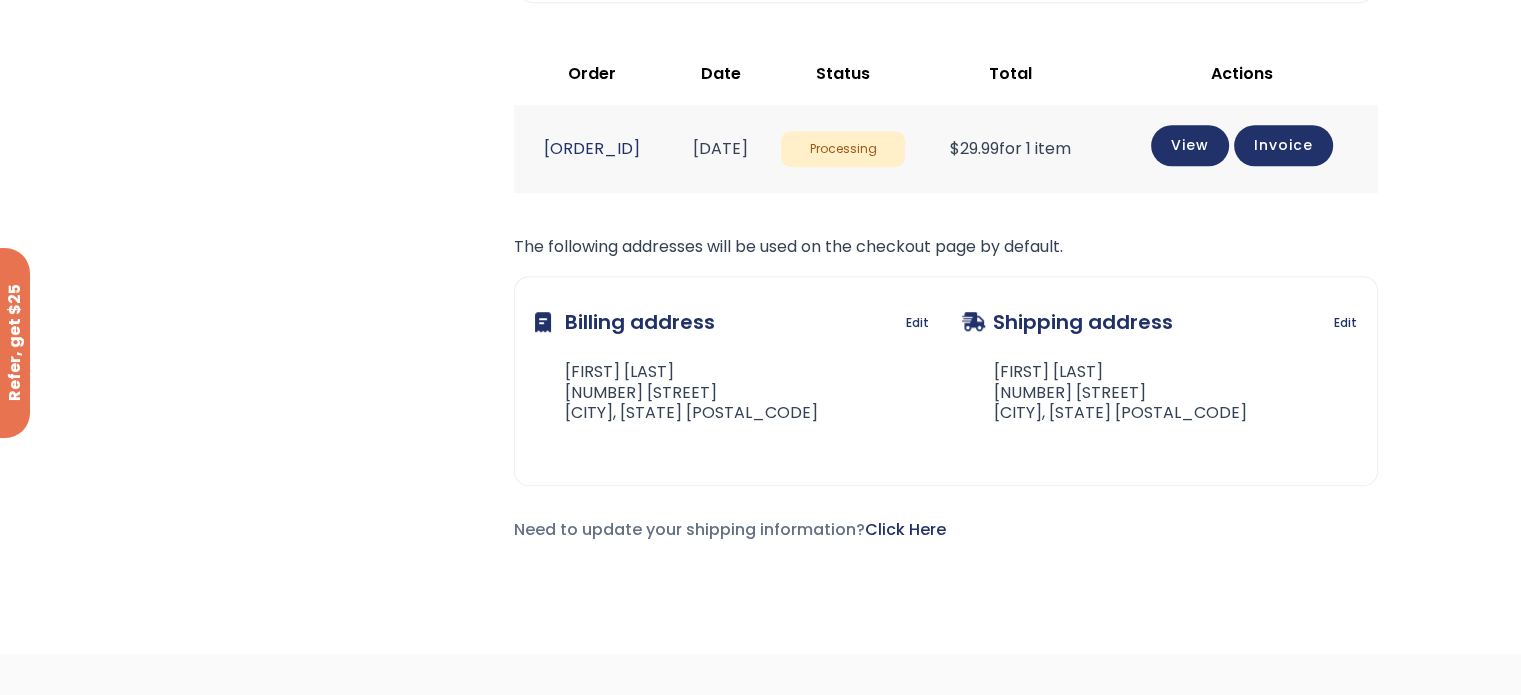 scroll, scrollTop: 999, scrollLeft: 0, axis: vertical 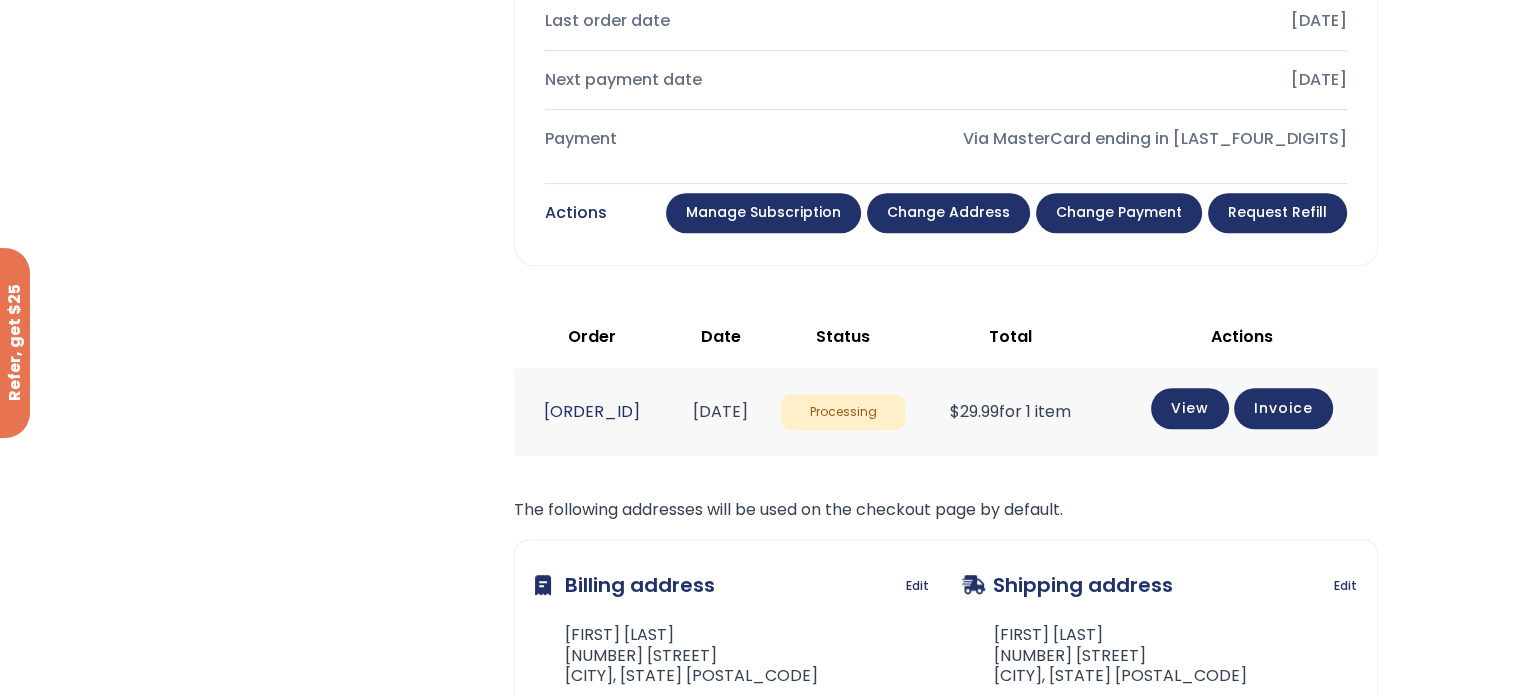 click on "Change payment" at bounding box center (1119, 213) 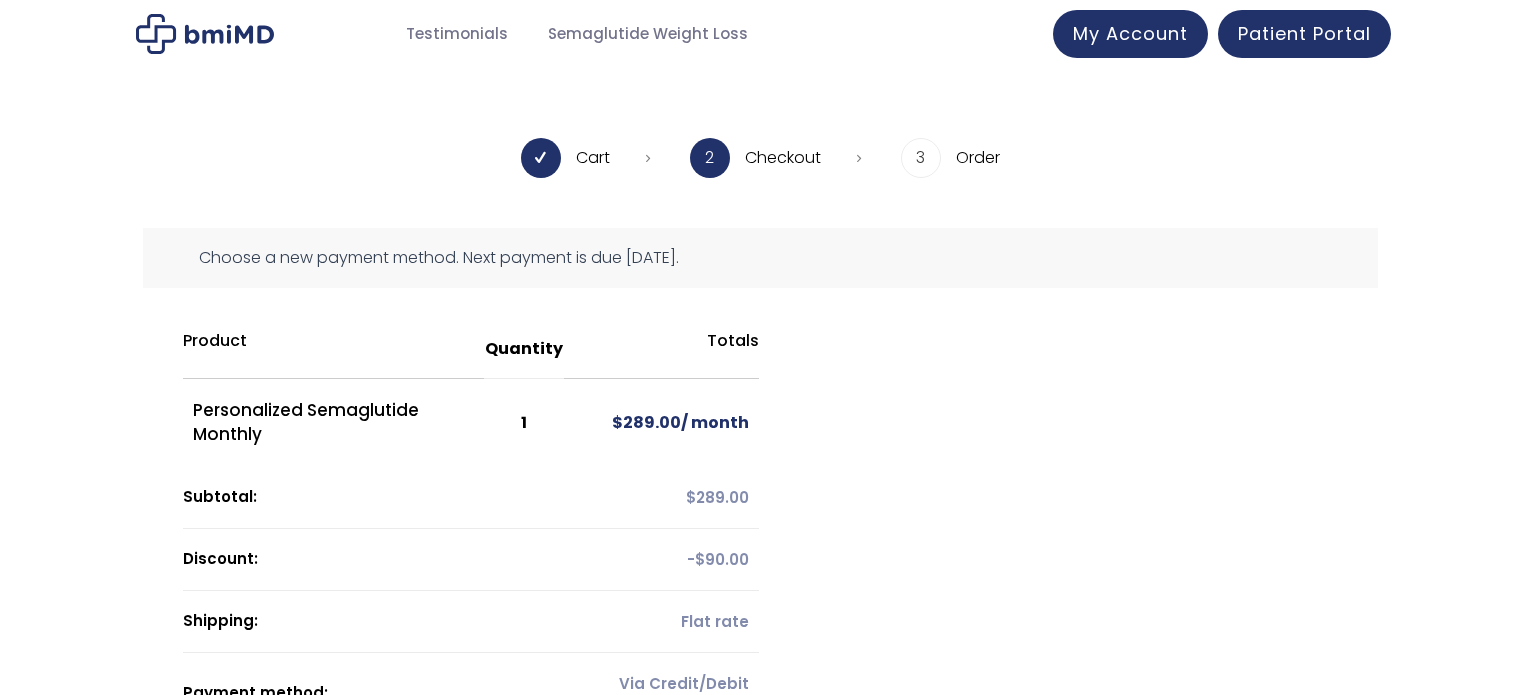 scroll, scrollTop: 0, scrollLeft: 0, axis: both 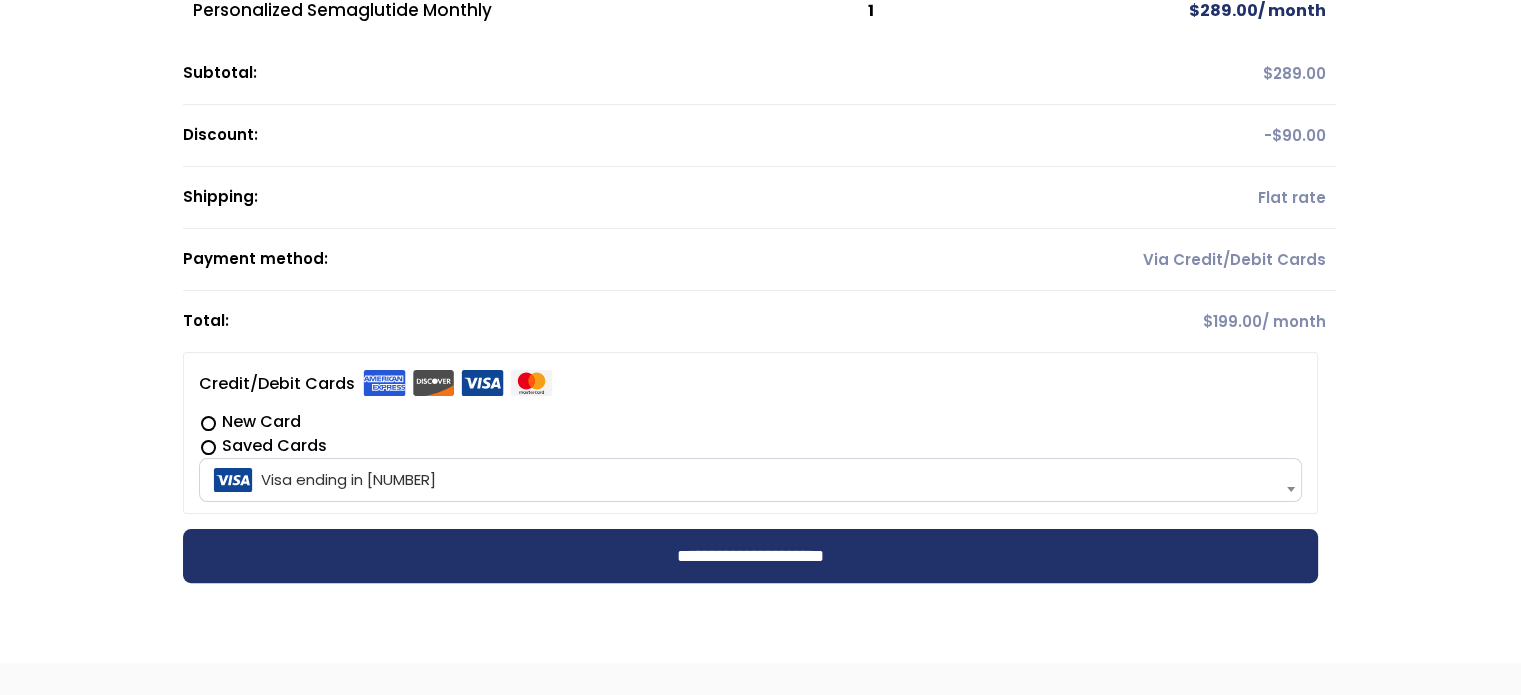 click on "New Card" at bounding box center (750, 422) 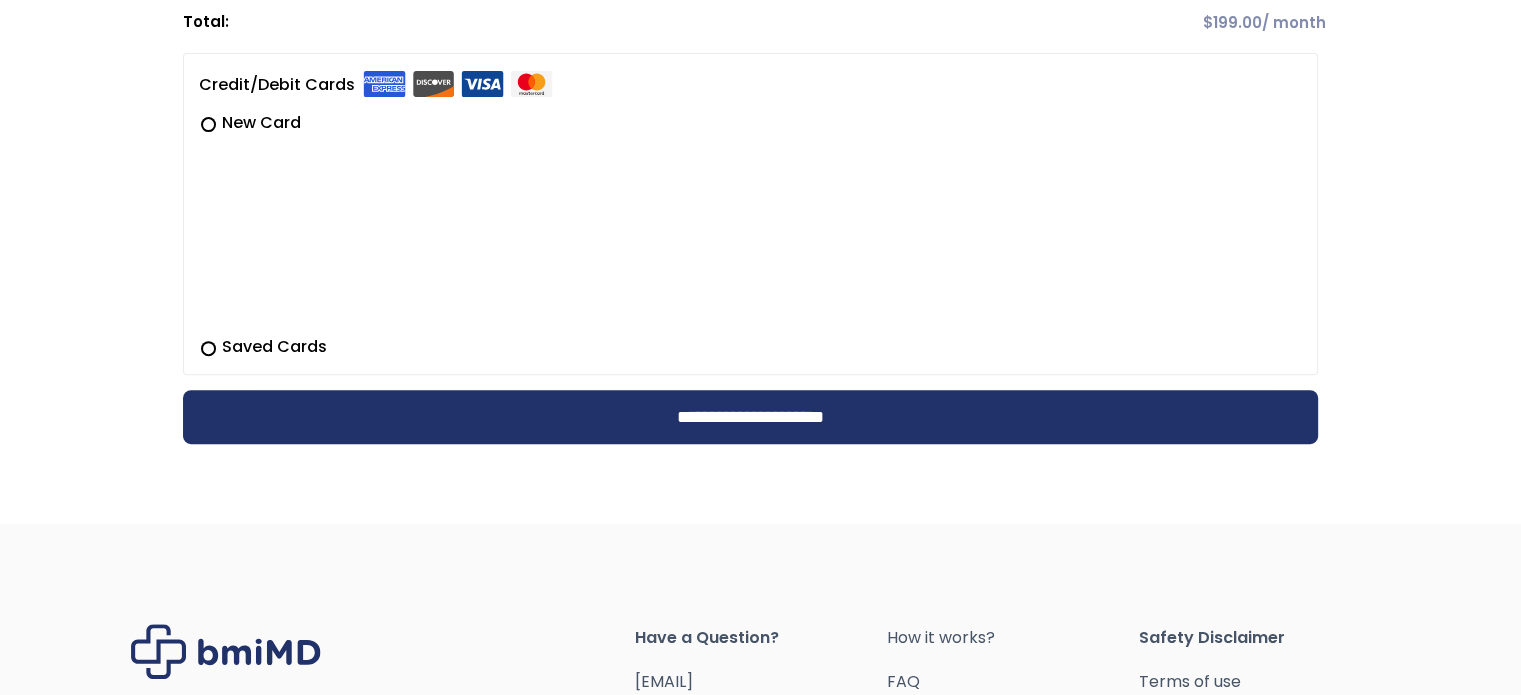 scroll, scrollTop: 700, scrollLeft: 0, axis: vertical 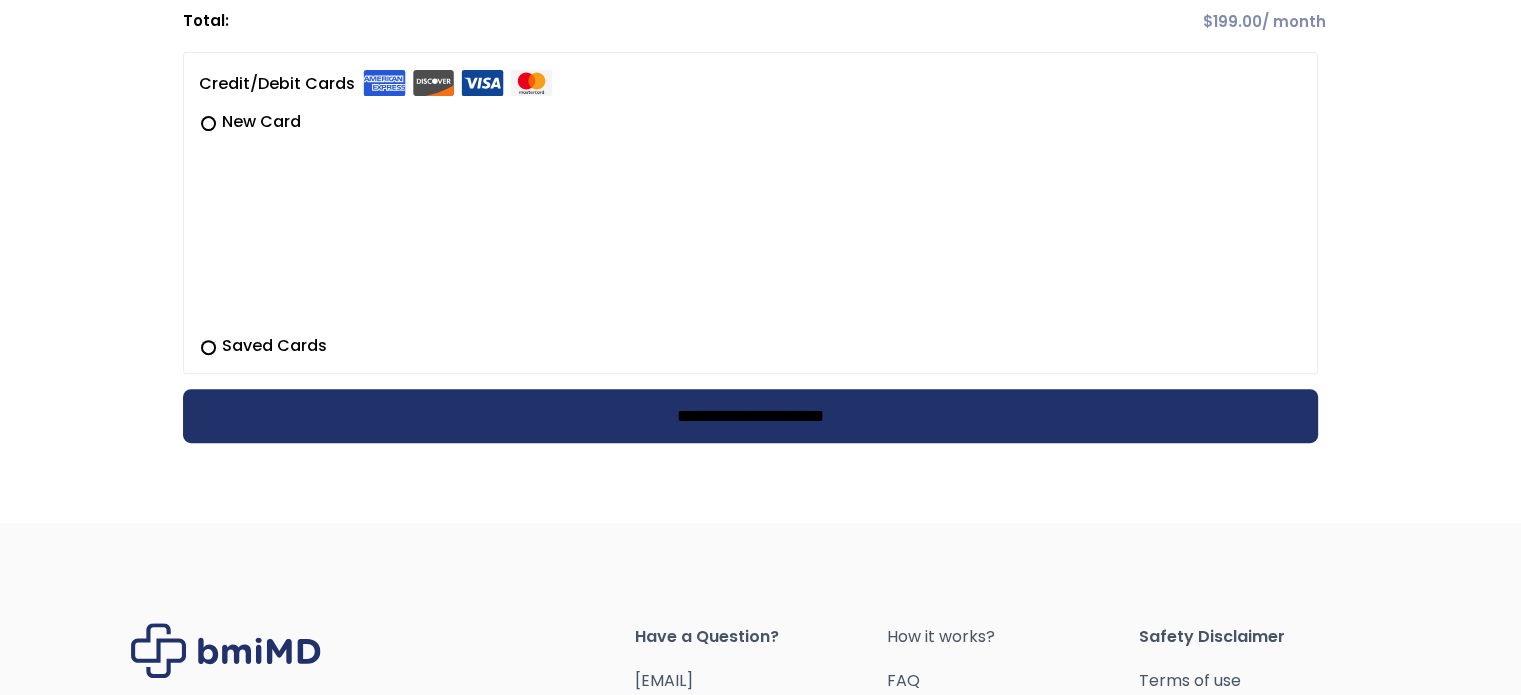 click on "**********" at bounding box center [750, 416] 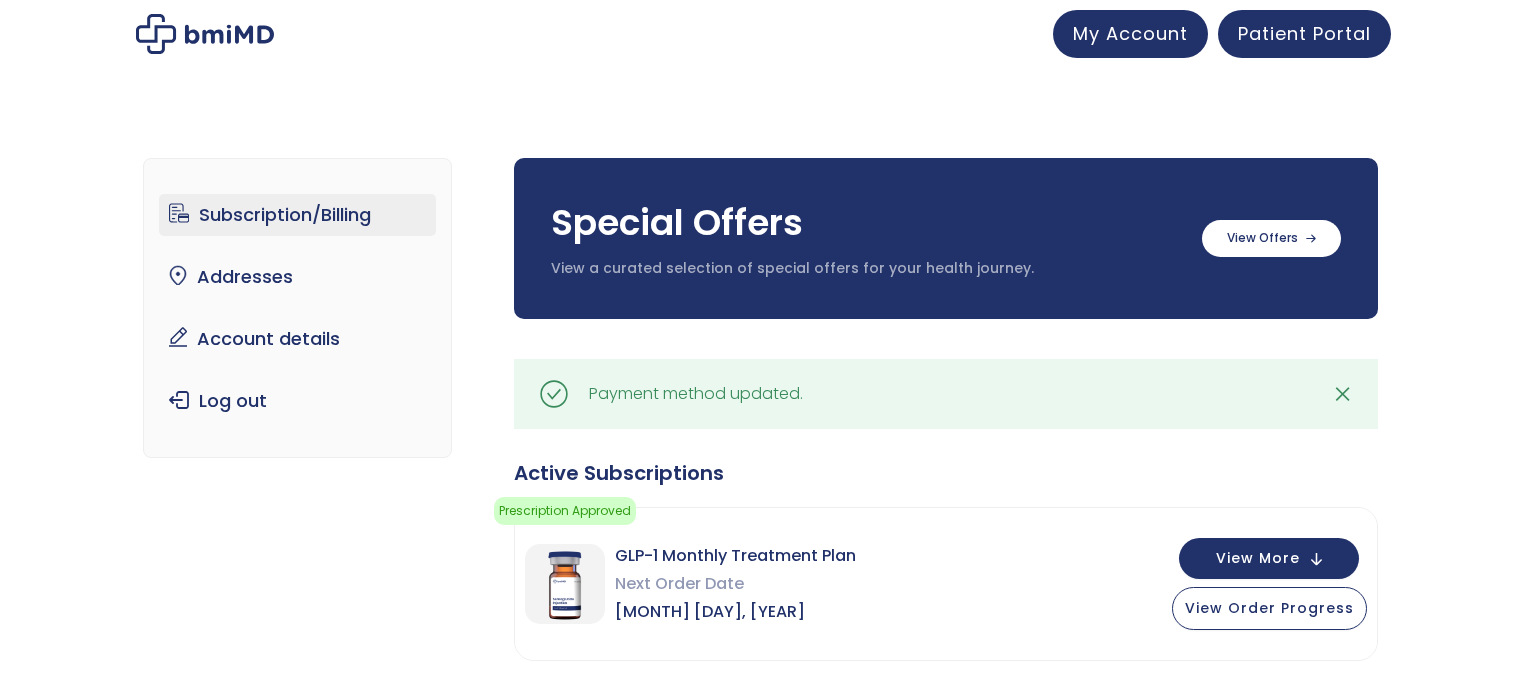 scroll, scrollTop: 0, scrollLeft: 0, axis: both 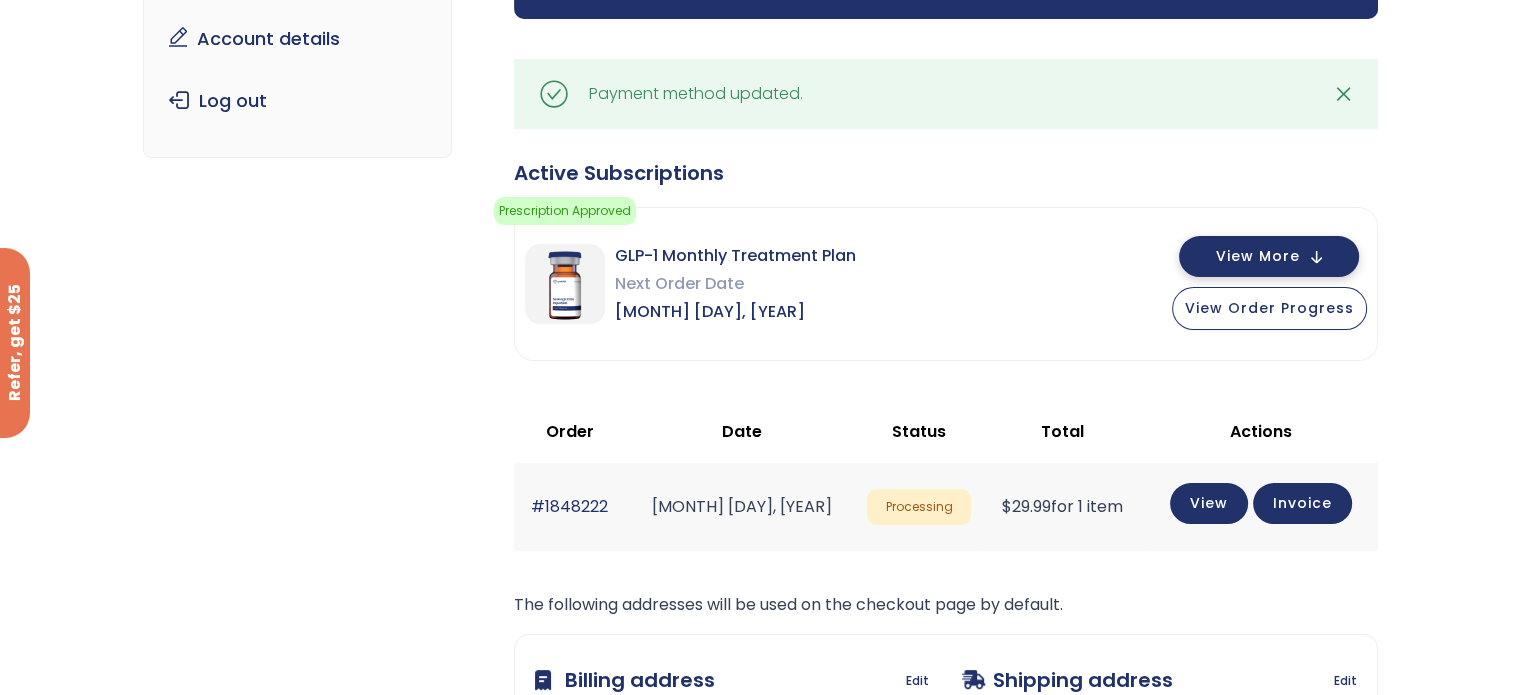 click on "View More" at bounding box center (1258, 256) 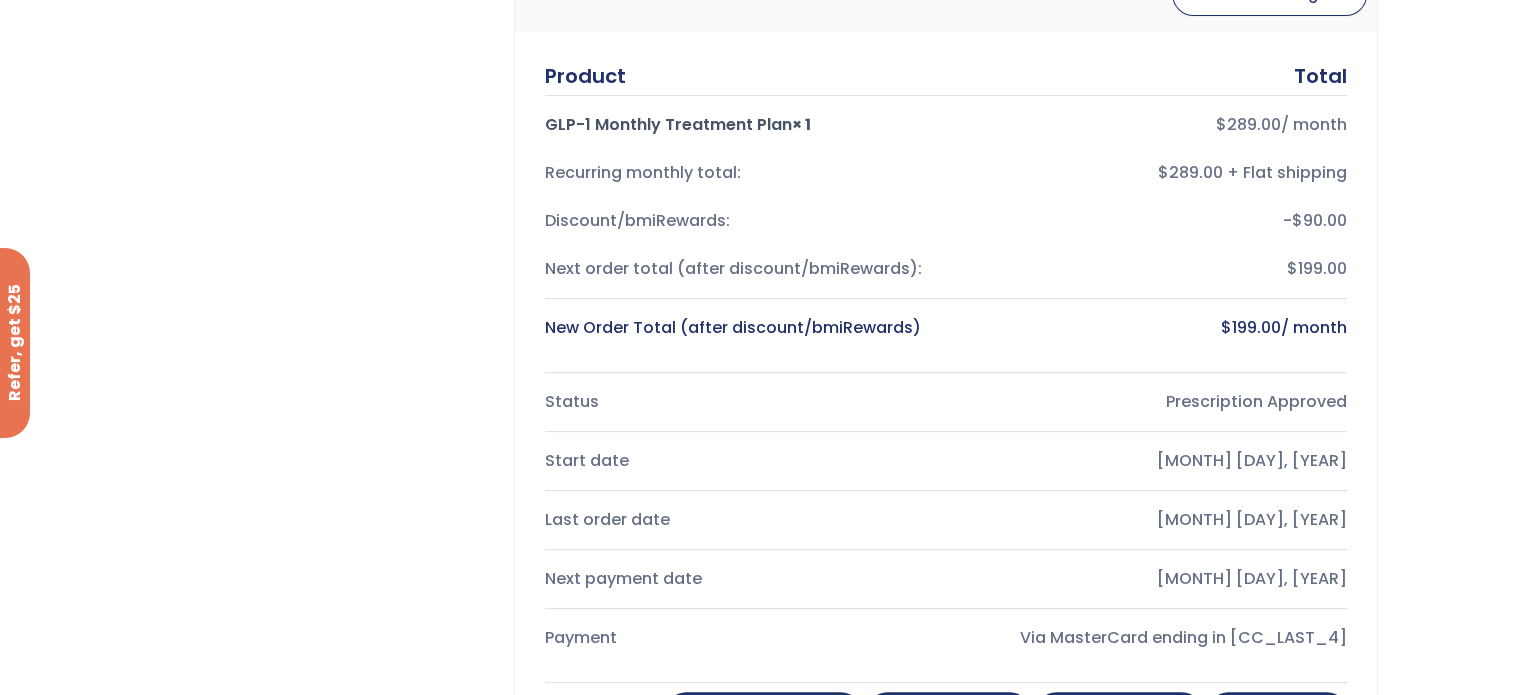 scroll, scrollTop: 900, scrollLeft: 0, axis: vertical 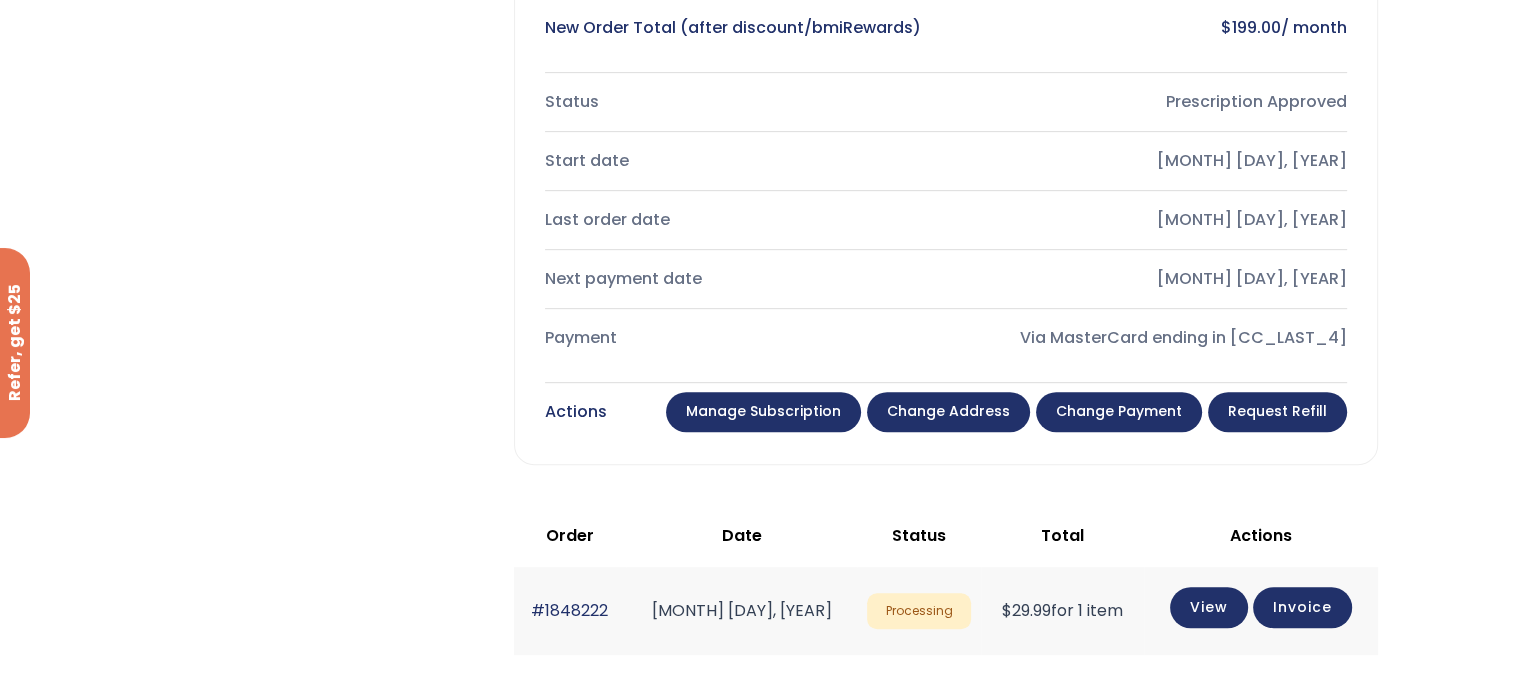 click on "Manage Subscription" at bounding box center (763, 412) 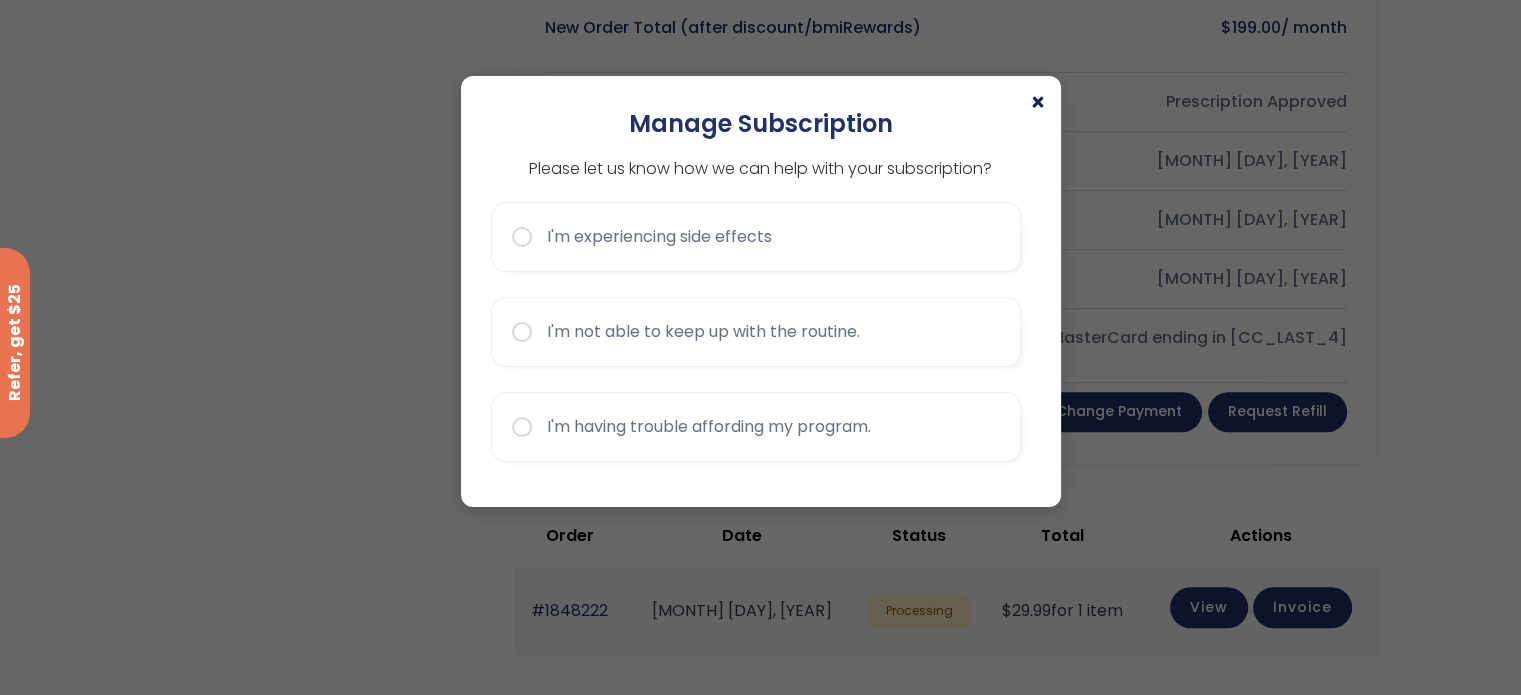 click on "×" 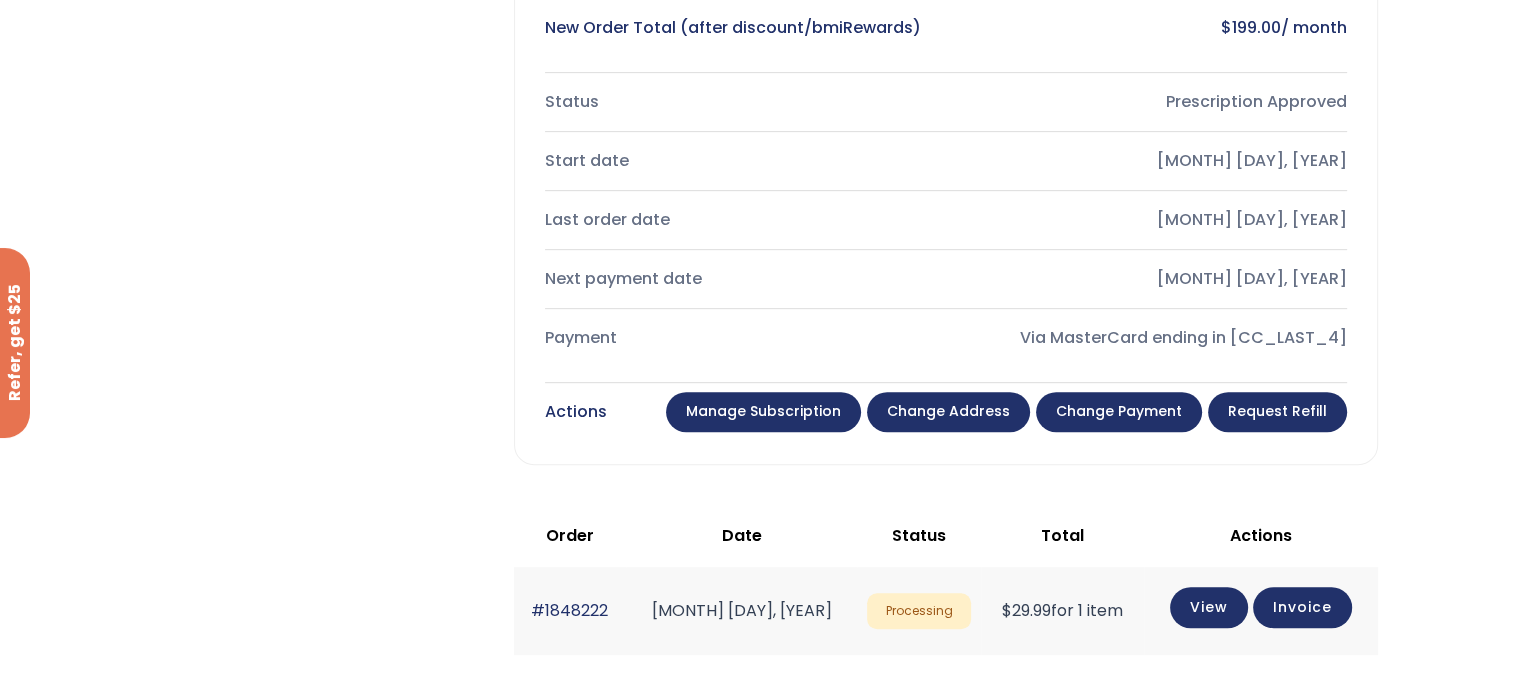 click on "Change payment" at bounding box center [1119, 412] 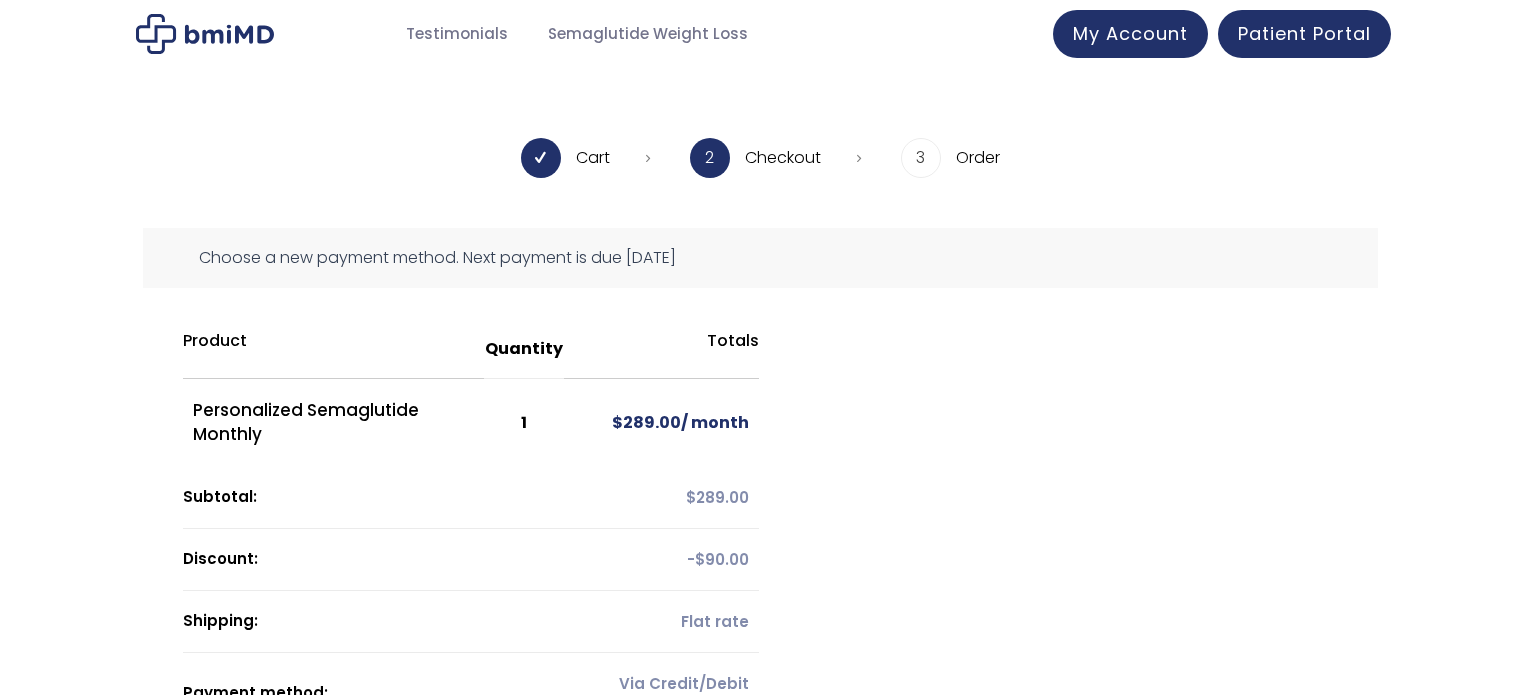 scroll, scrollTop: 0, scrollLeft: 0, axis: both 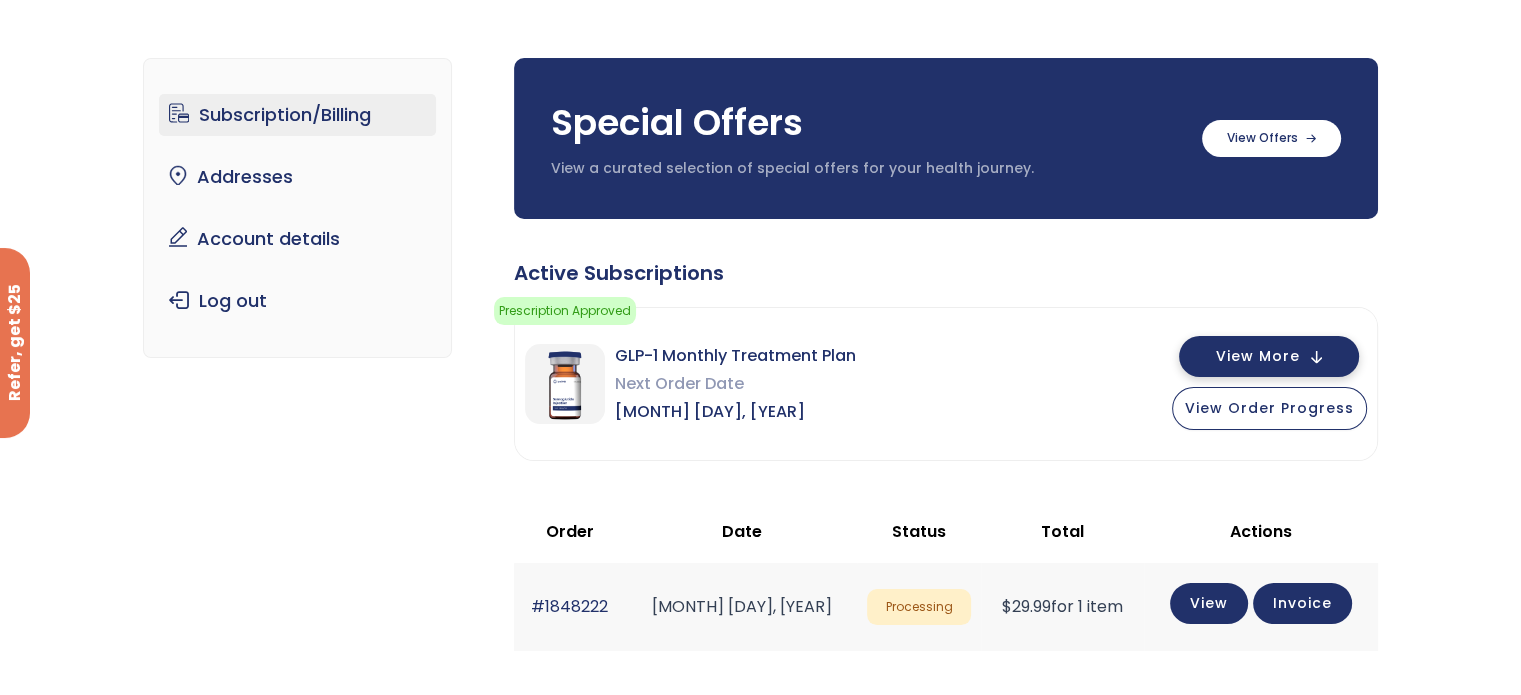 click on "View More" at bounding box center (1258, 356) 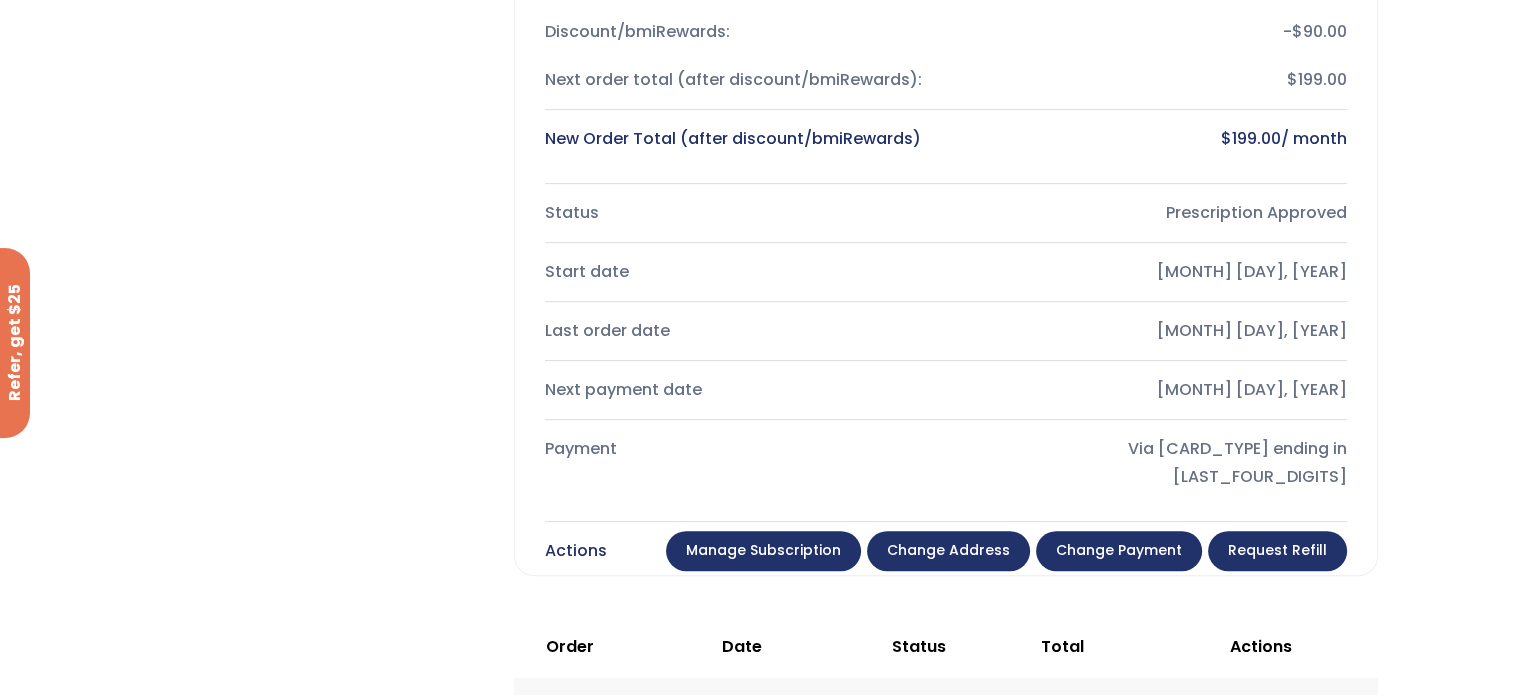 scroll, scrollTop: 700, scrollLeft: 0, axis: vertical 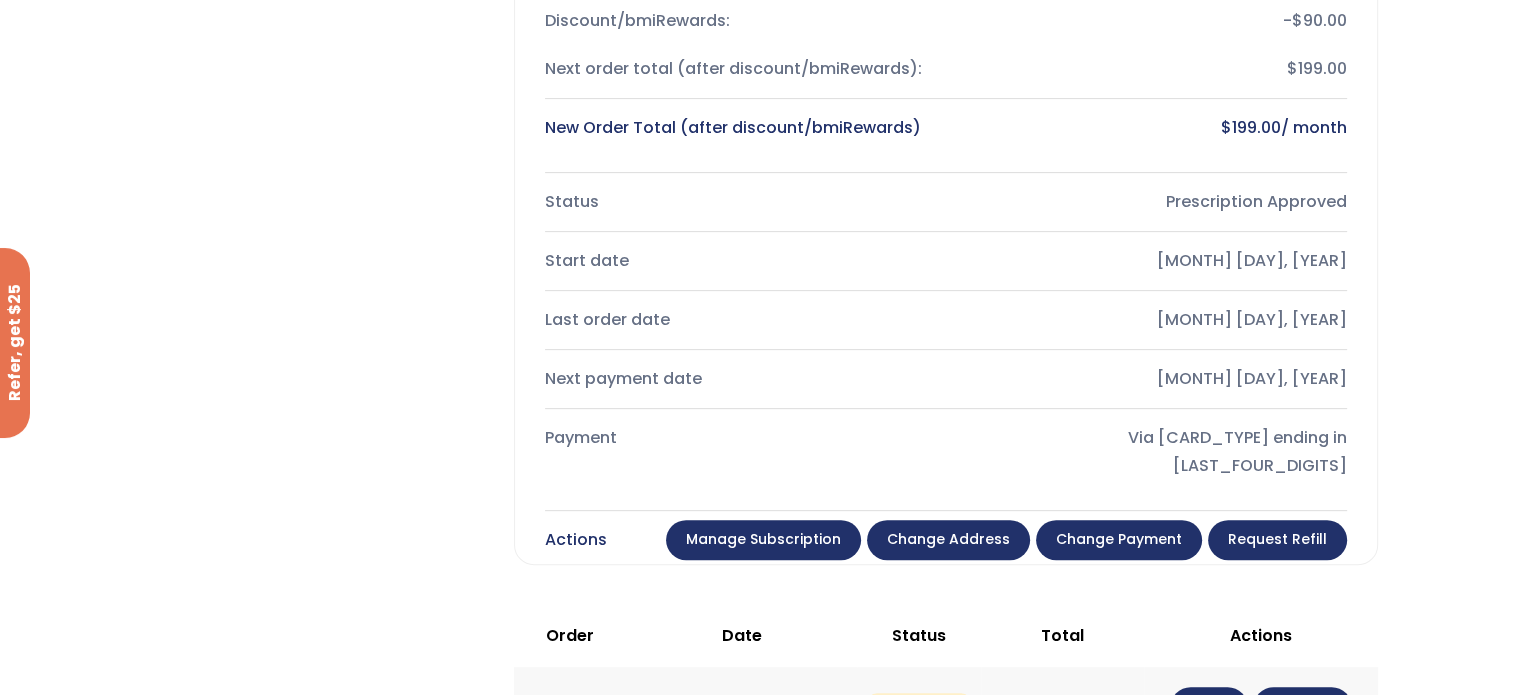 click on "Request Refill" at bounding box center [1277, 540] 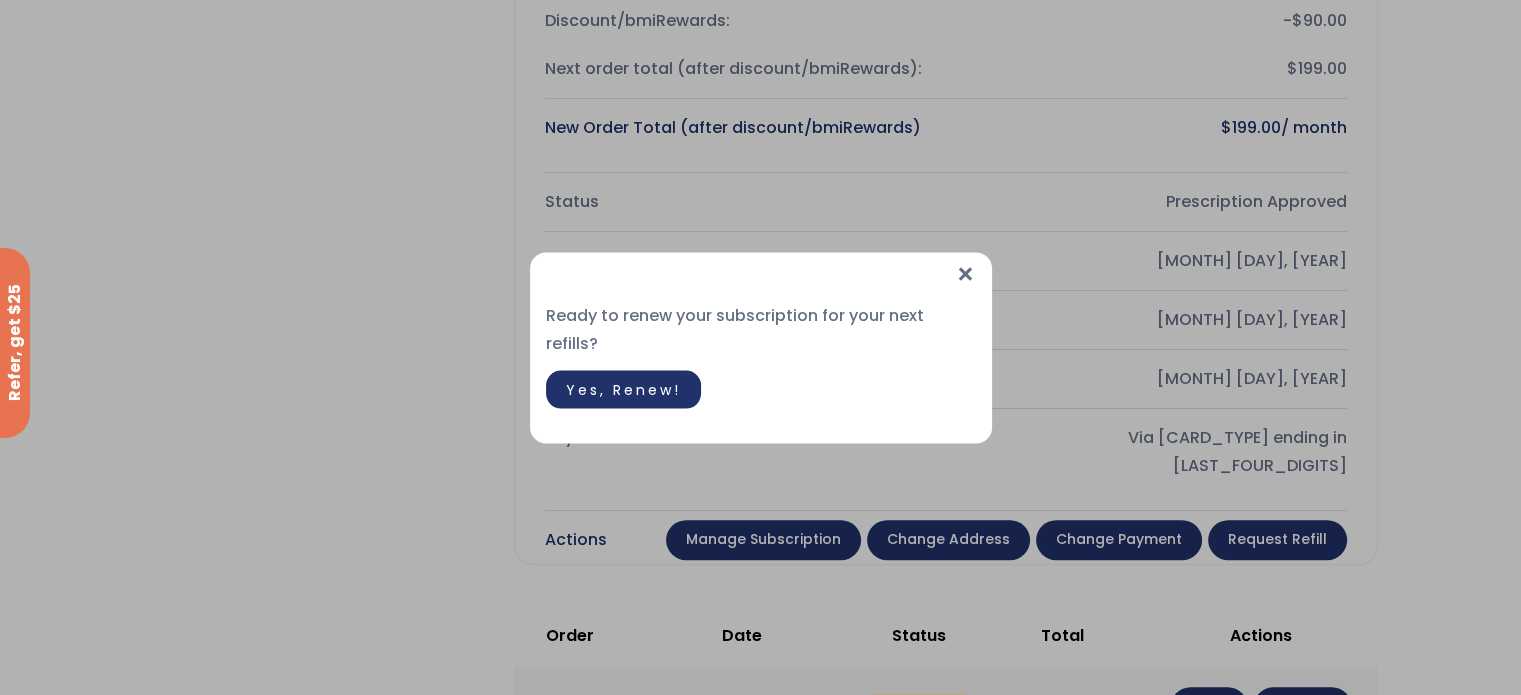 click on "Yes, Renew!" at bounding box center (623, 389) 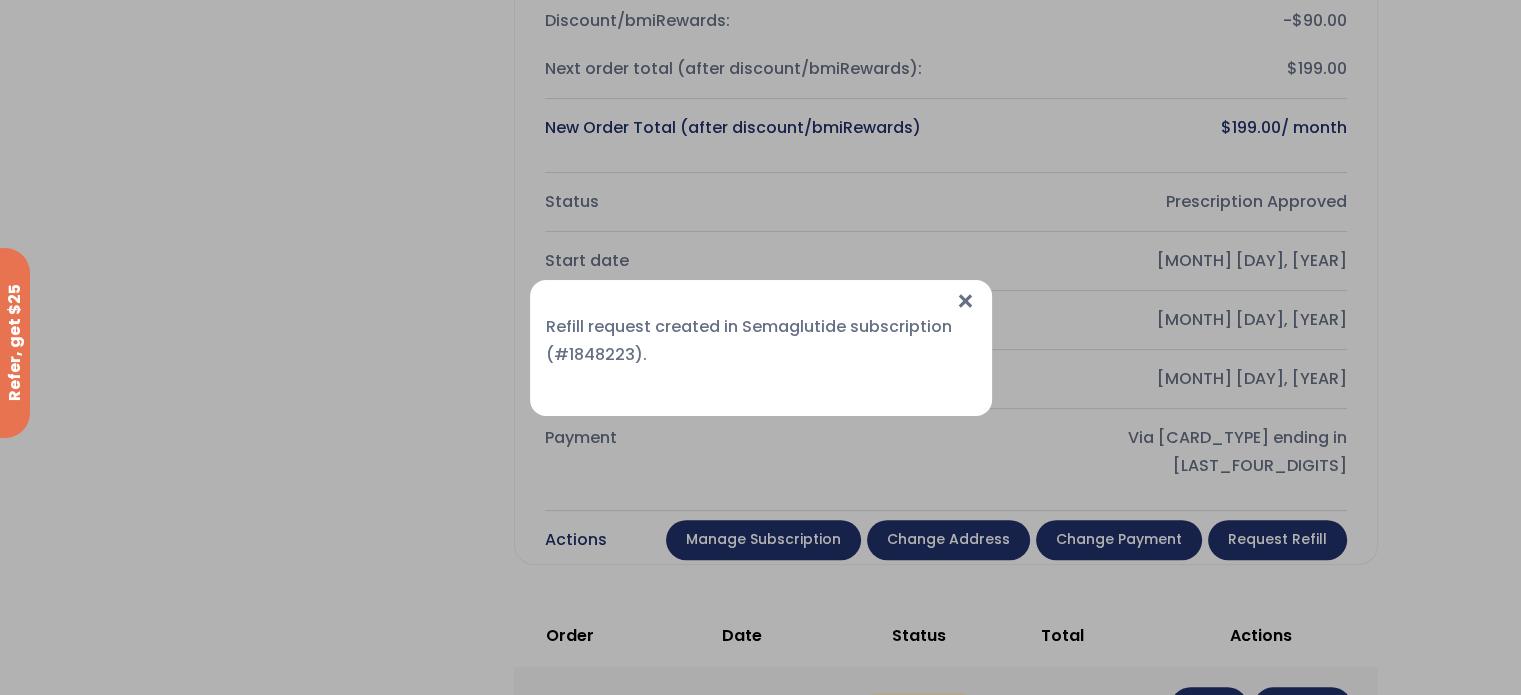 click on "×" at bounding box center (965, 301) 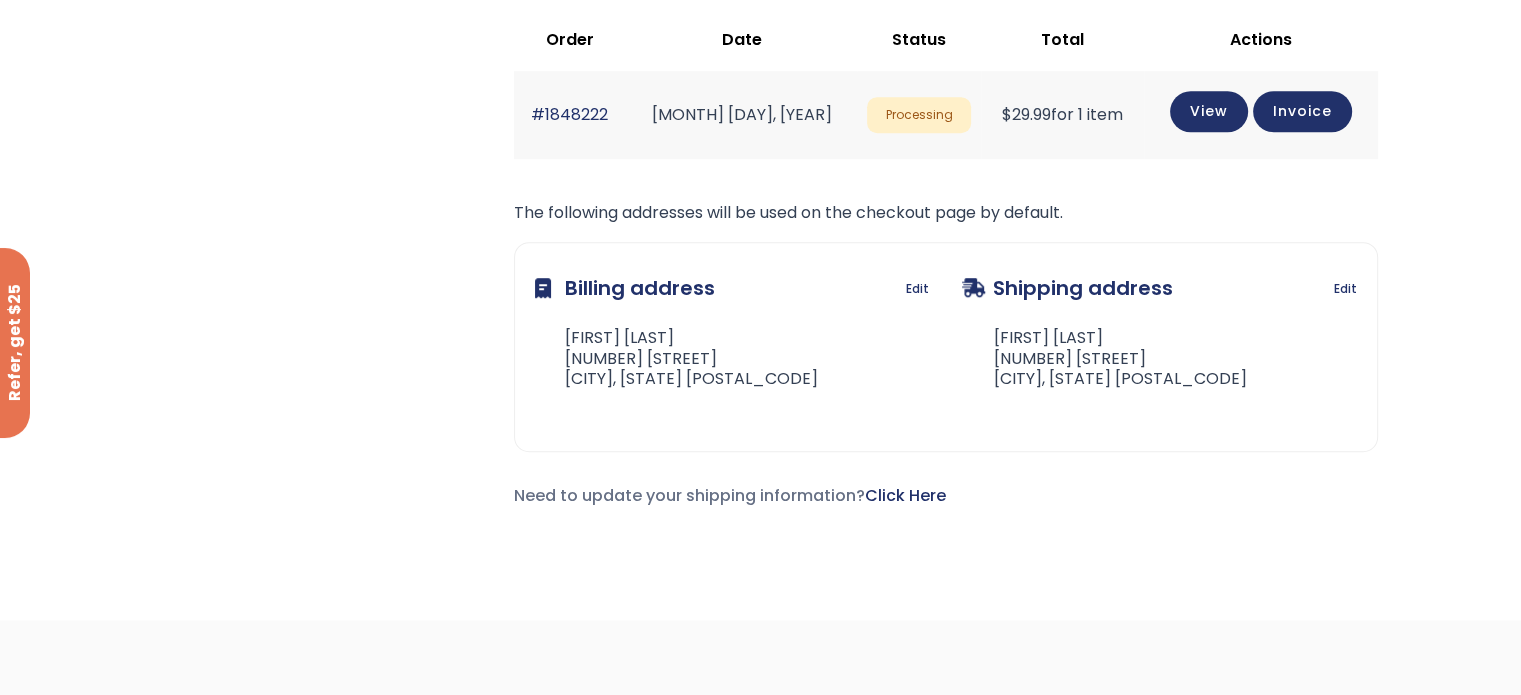 scroll, scrollTop: 1300, scrollLeft: 0, axis: vertical 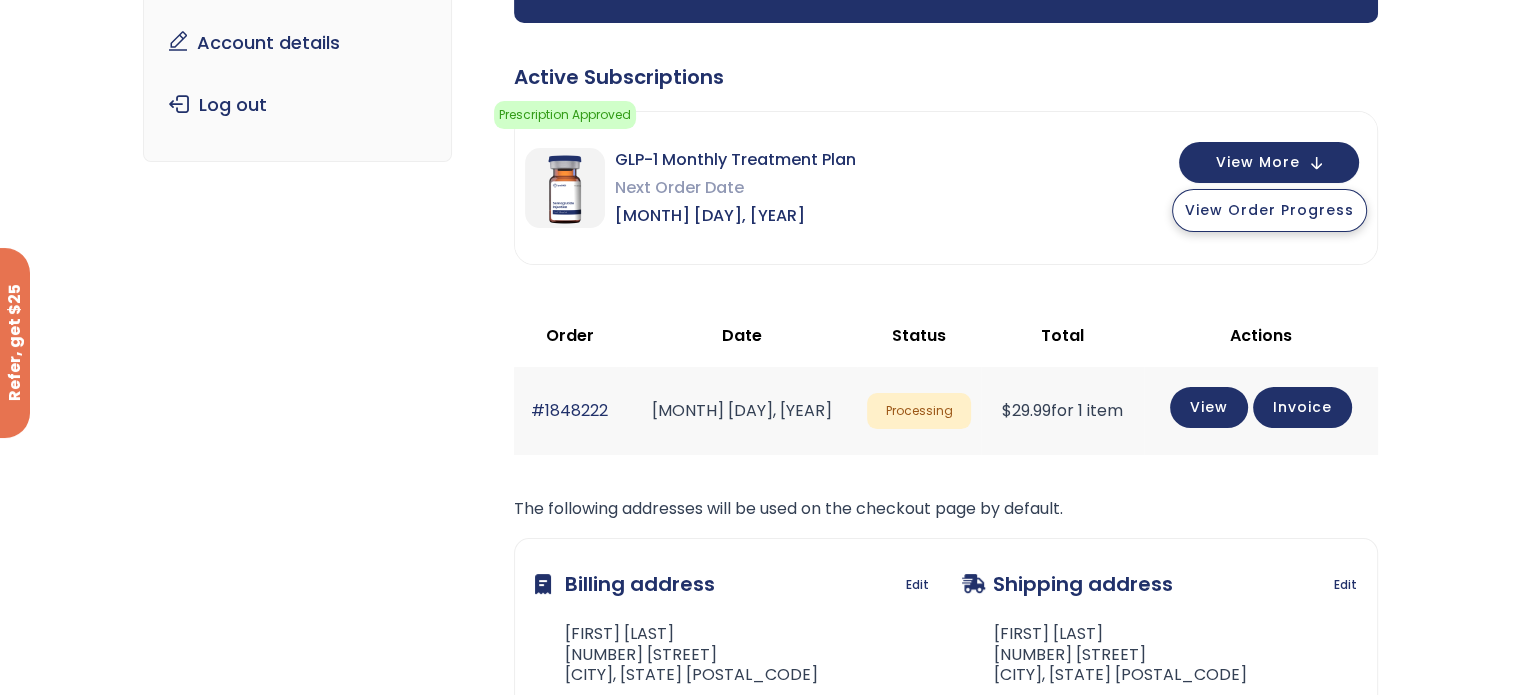 click on "View Order Progress" at bounding box center [1269, 210] 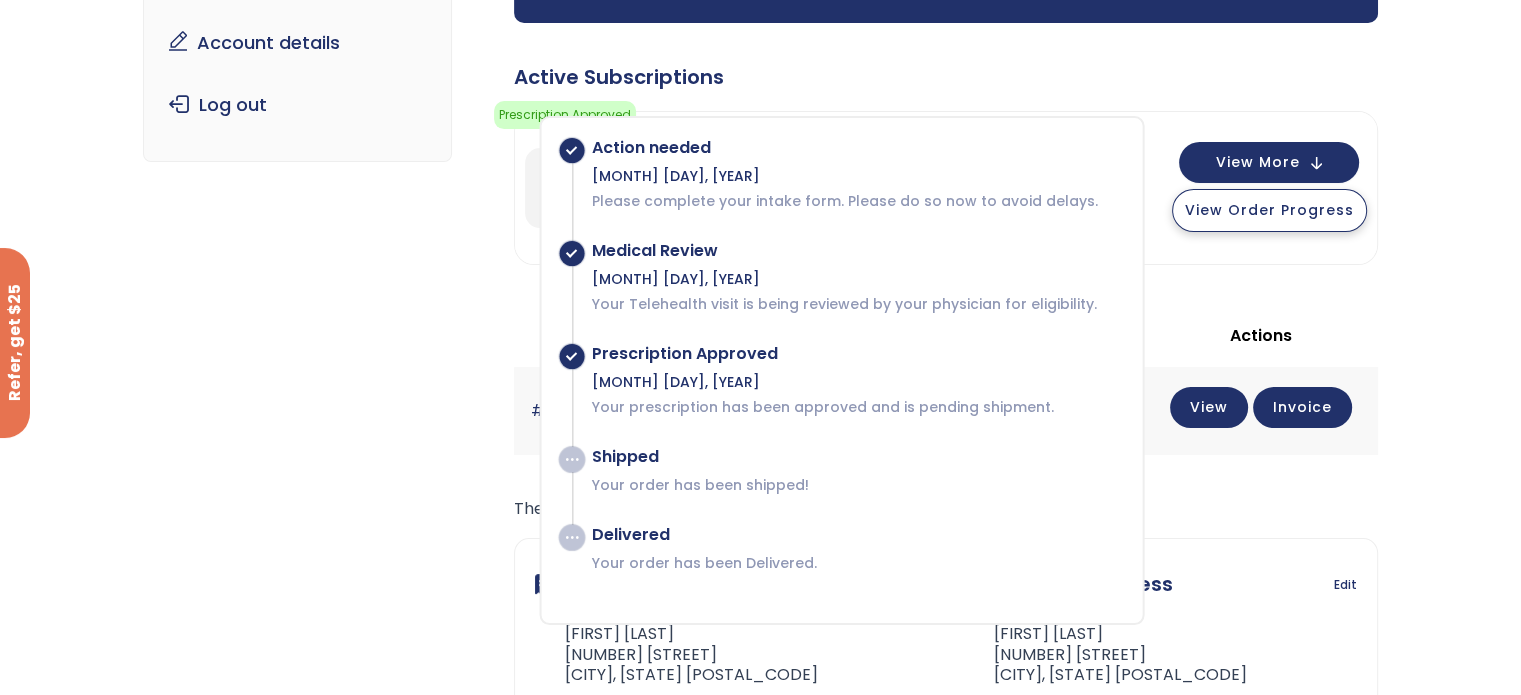 click on "View Order Progress" at bounding box center (1269, 210) 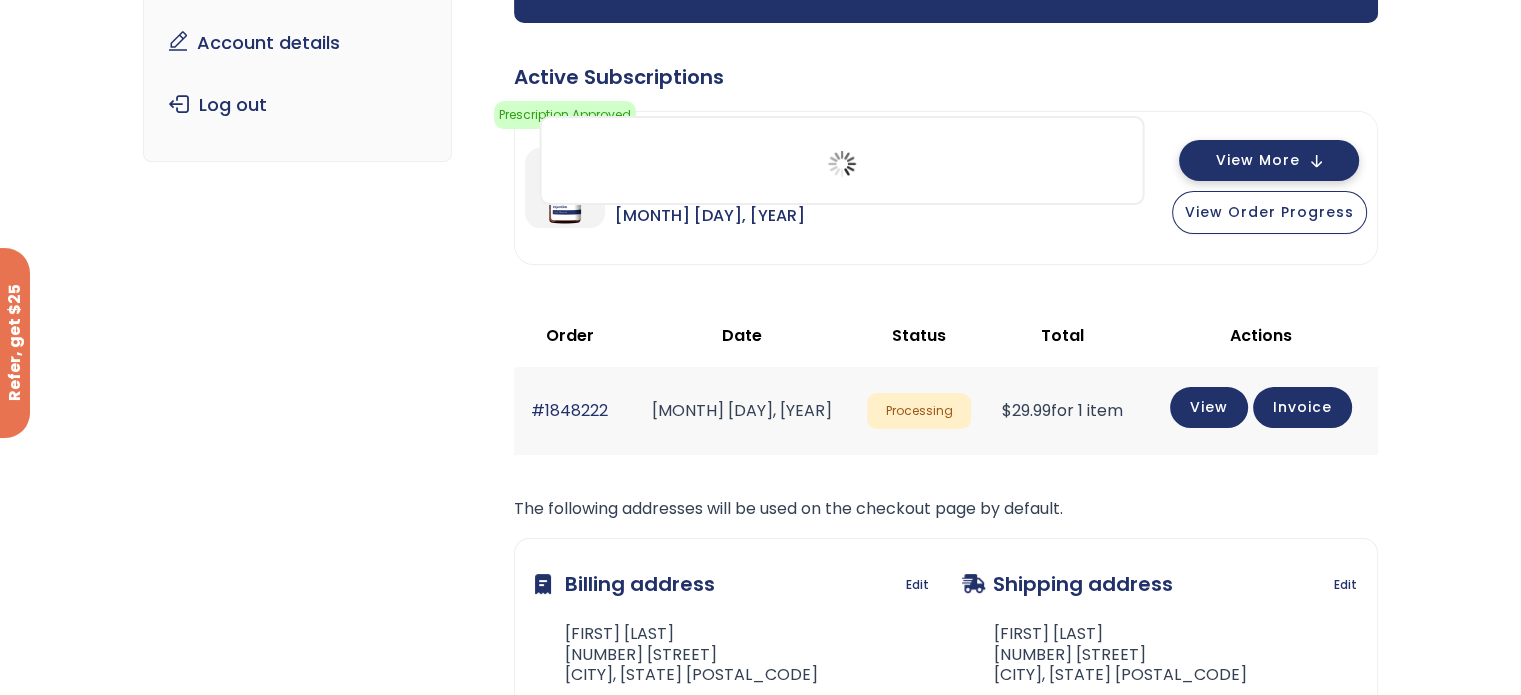click on "View More" at bounding box center (1269, 160) 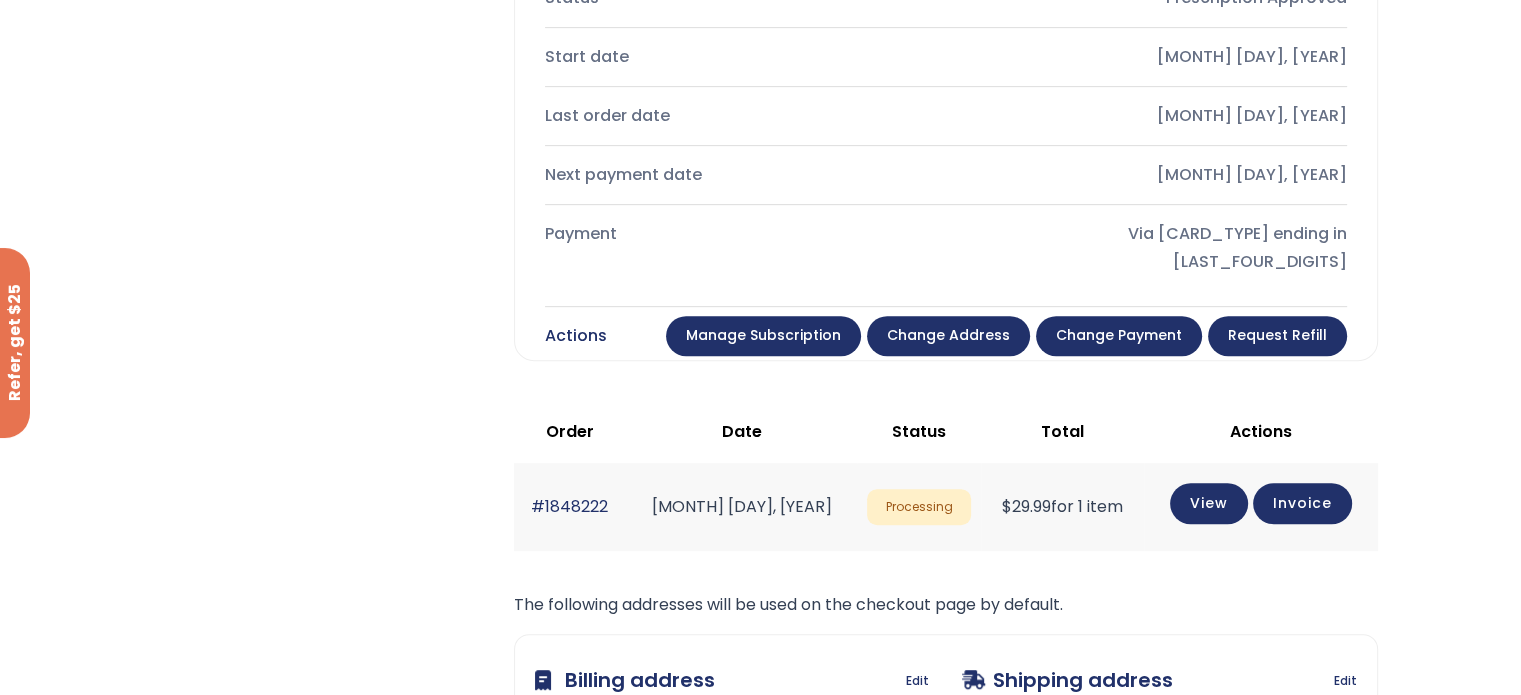 scroll, scrollTop: 896, scrollLeft: 0, axis: vertical 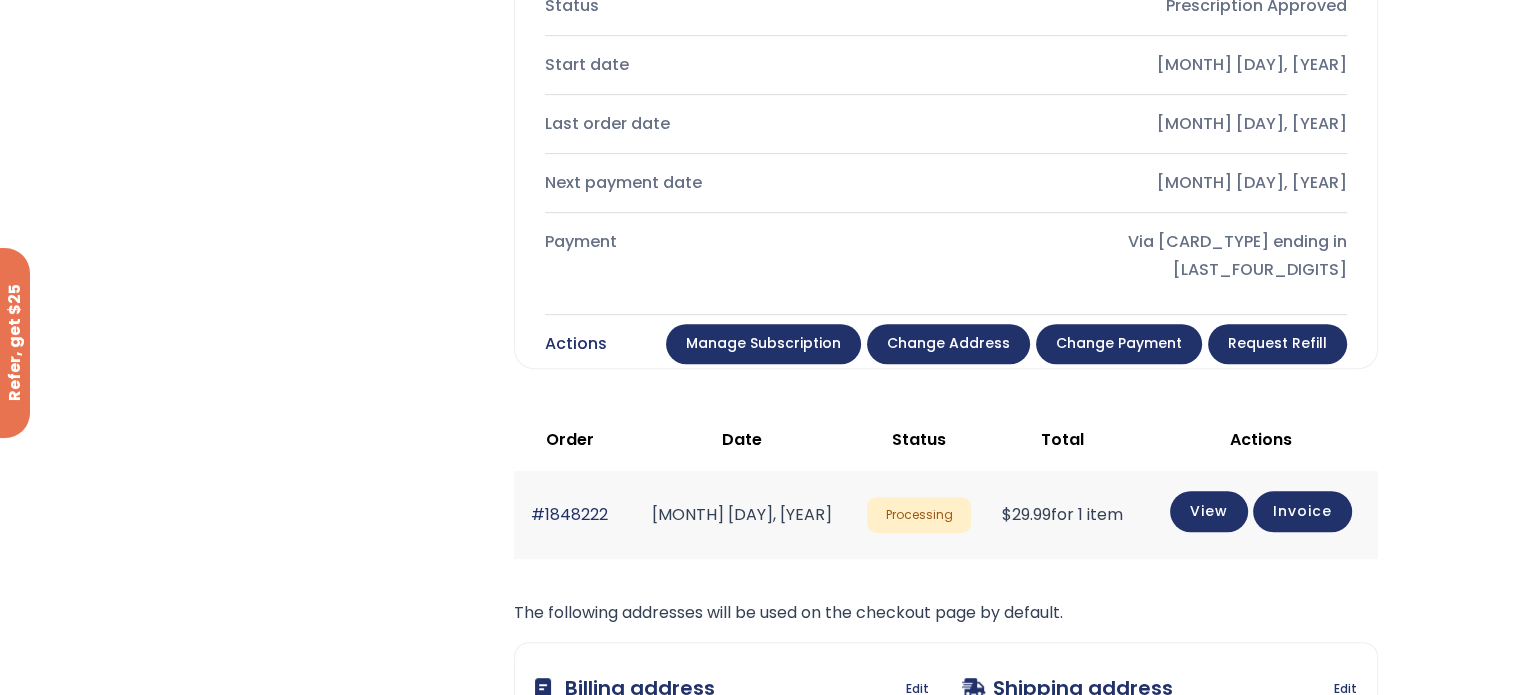 click on "Manage Subscription" at bounding box center [763, 344] 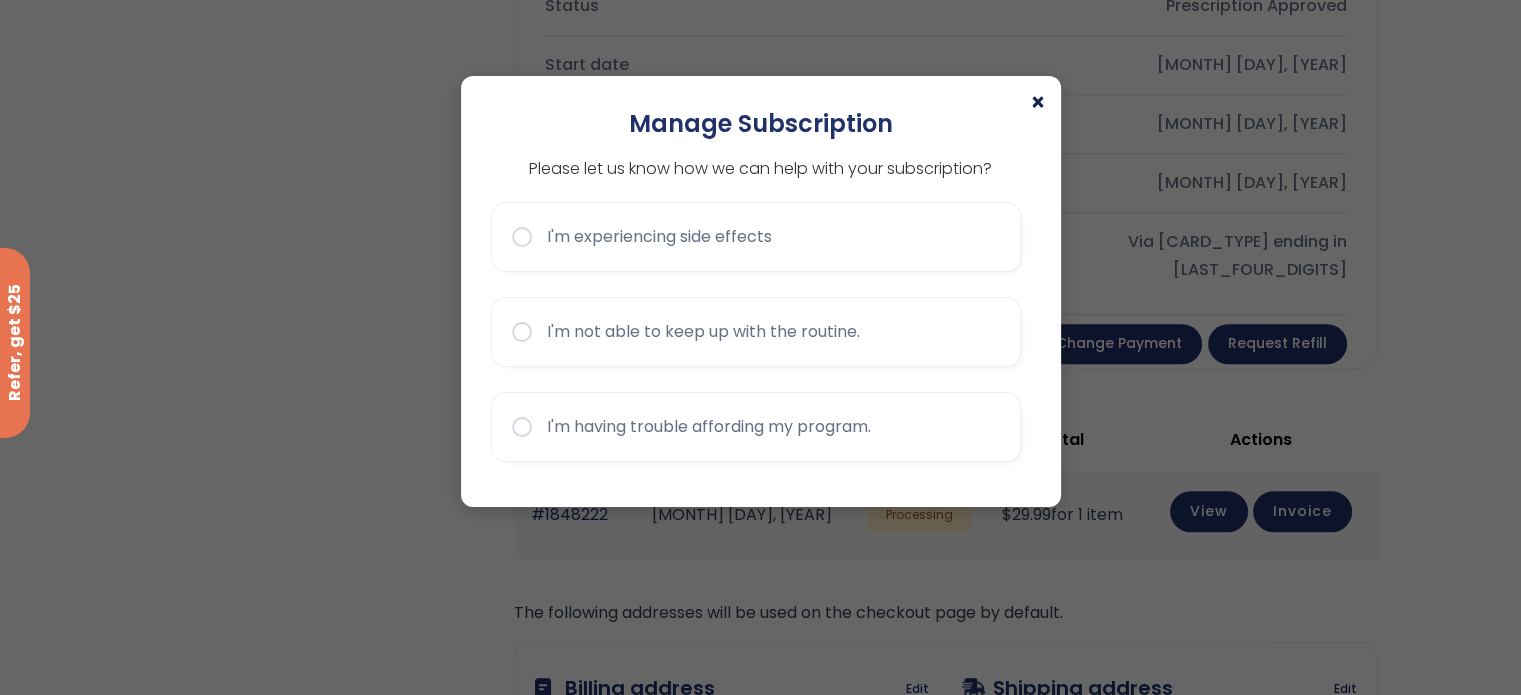 click on "×" 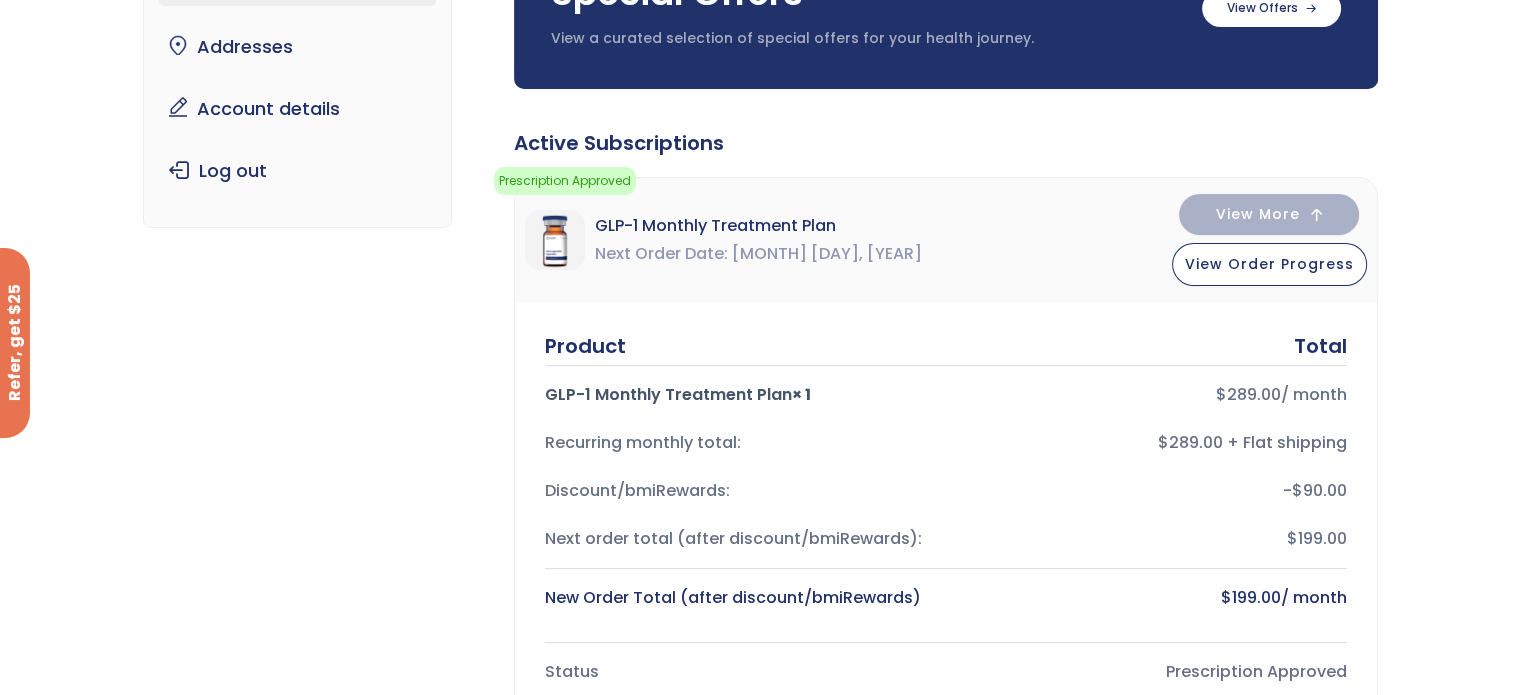 scroll, scrollTop: 196, scrollLeft: 0, axis: vertical 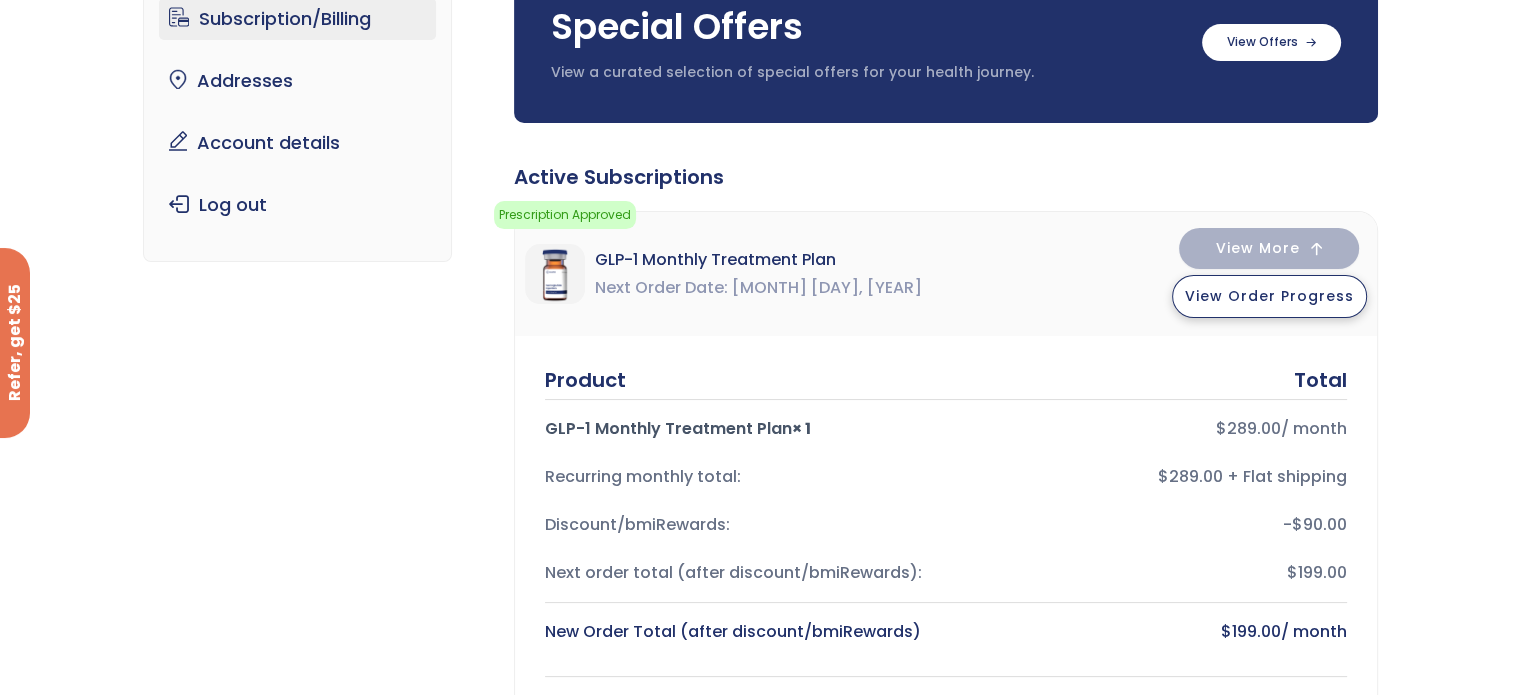 click on "View Order Progress" at bounding box center (1269, 296) 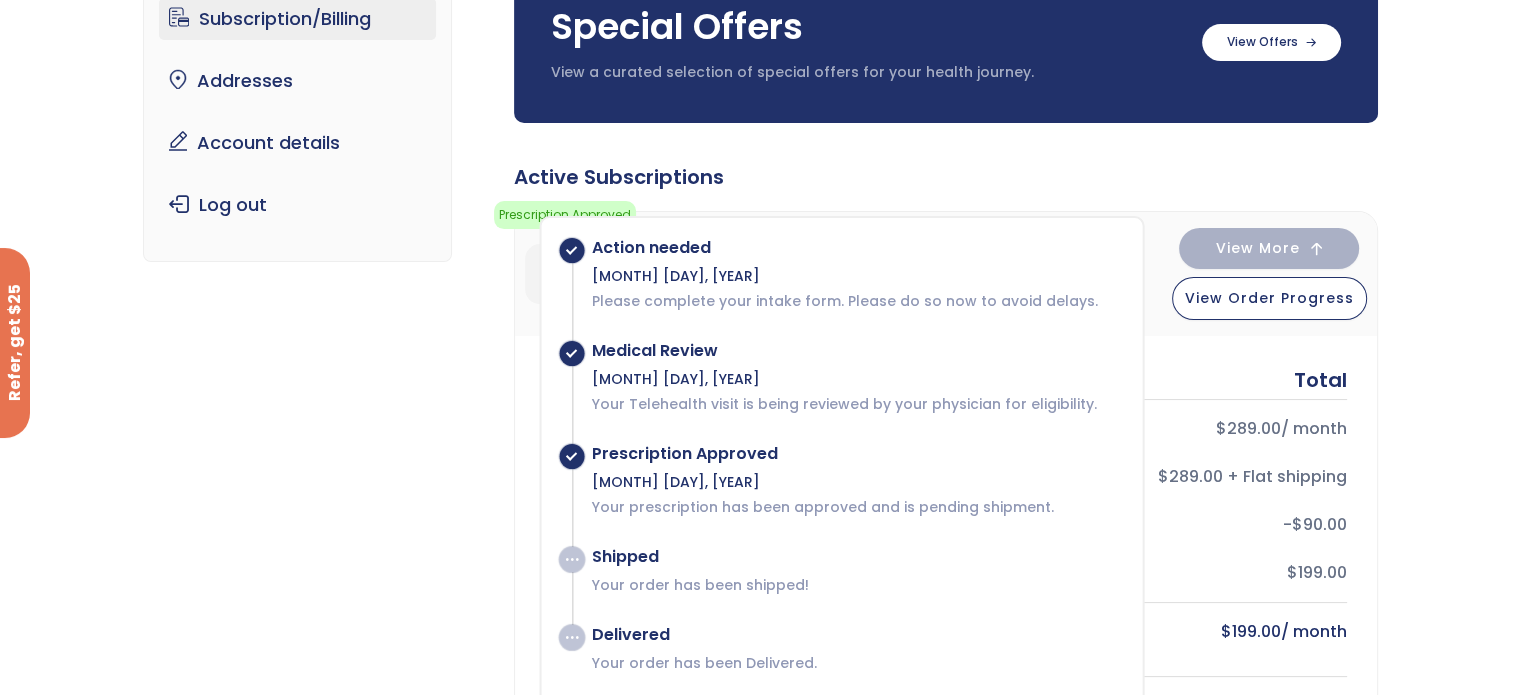 click on "Please complete your intake form. Please do so now to avoid delays." at bounding box center [856, 301] 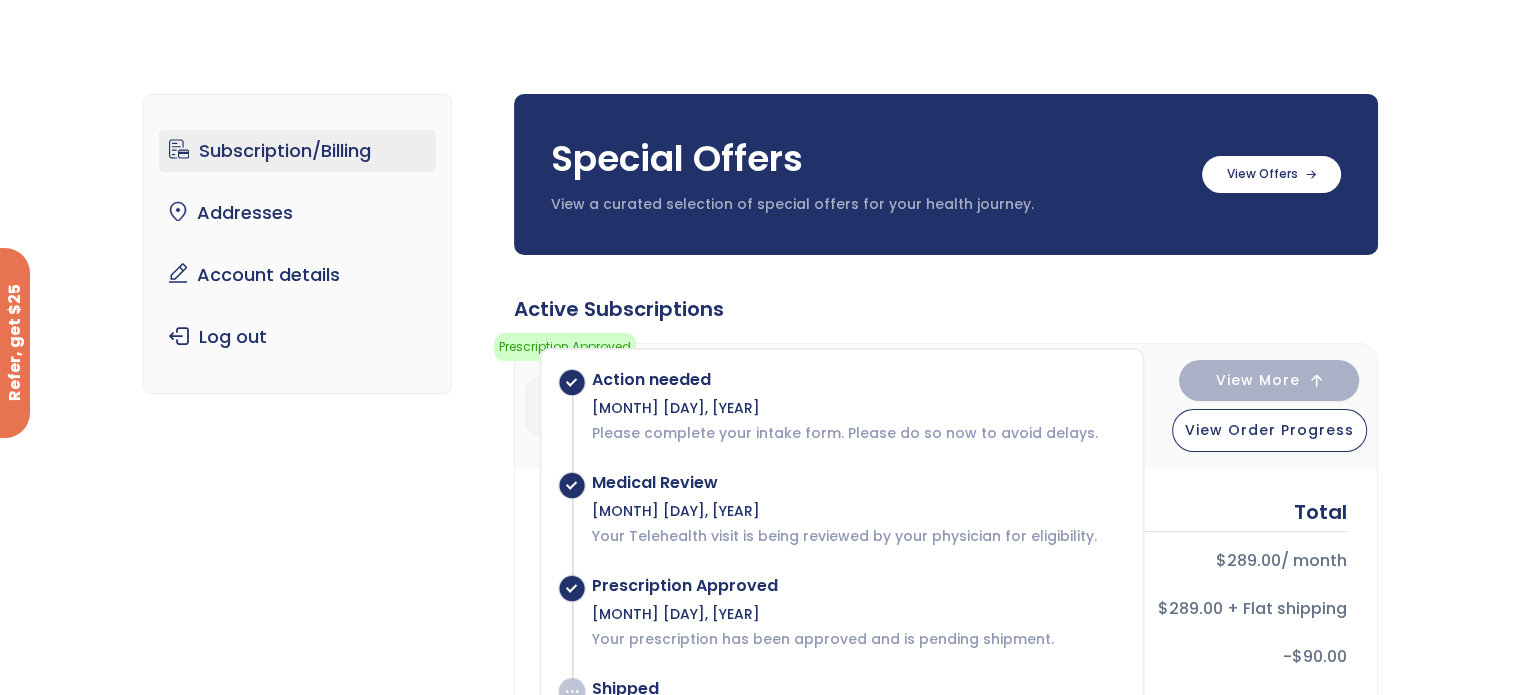scroll, scrollTop: 0, scrollLeft: 0, axis: both 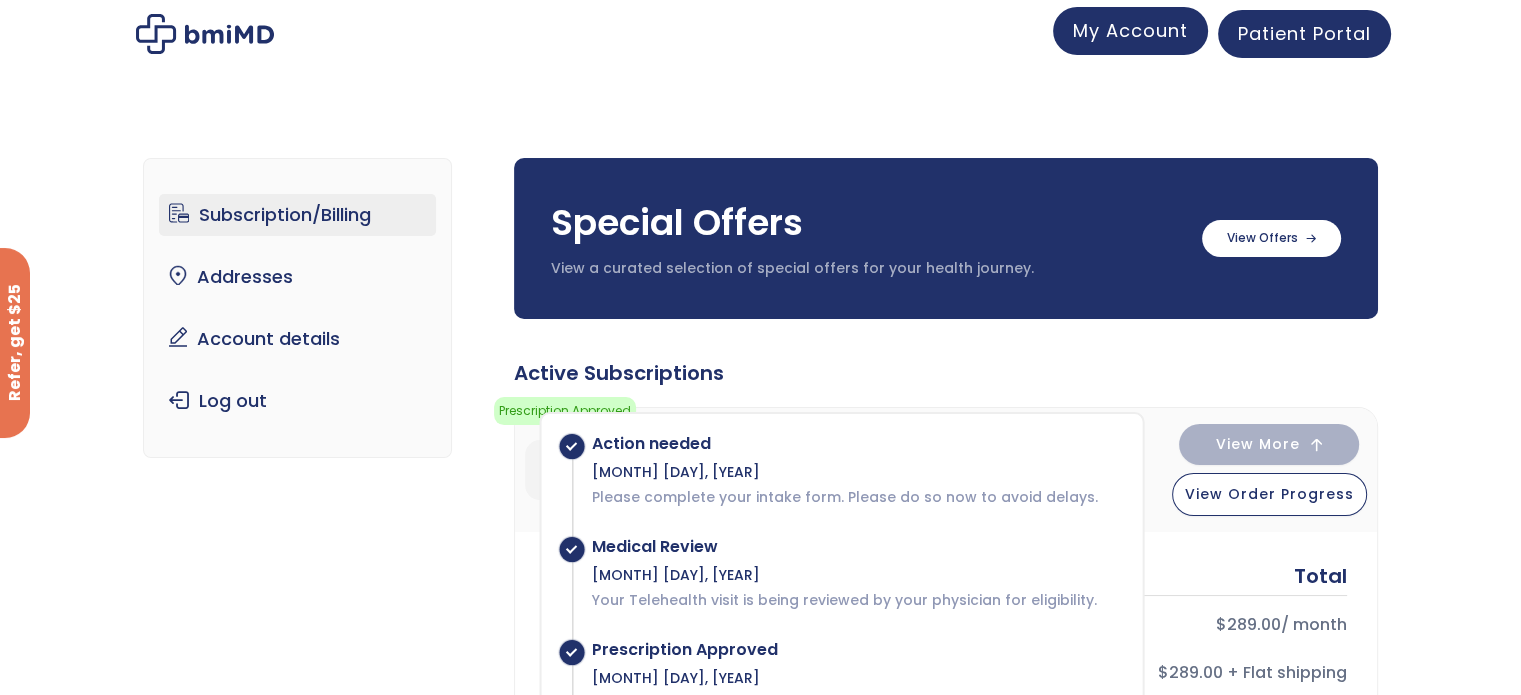 click on "My Account" at bounding box center (1130, 30) 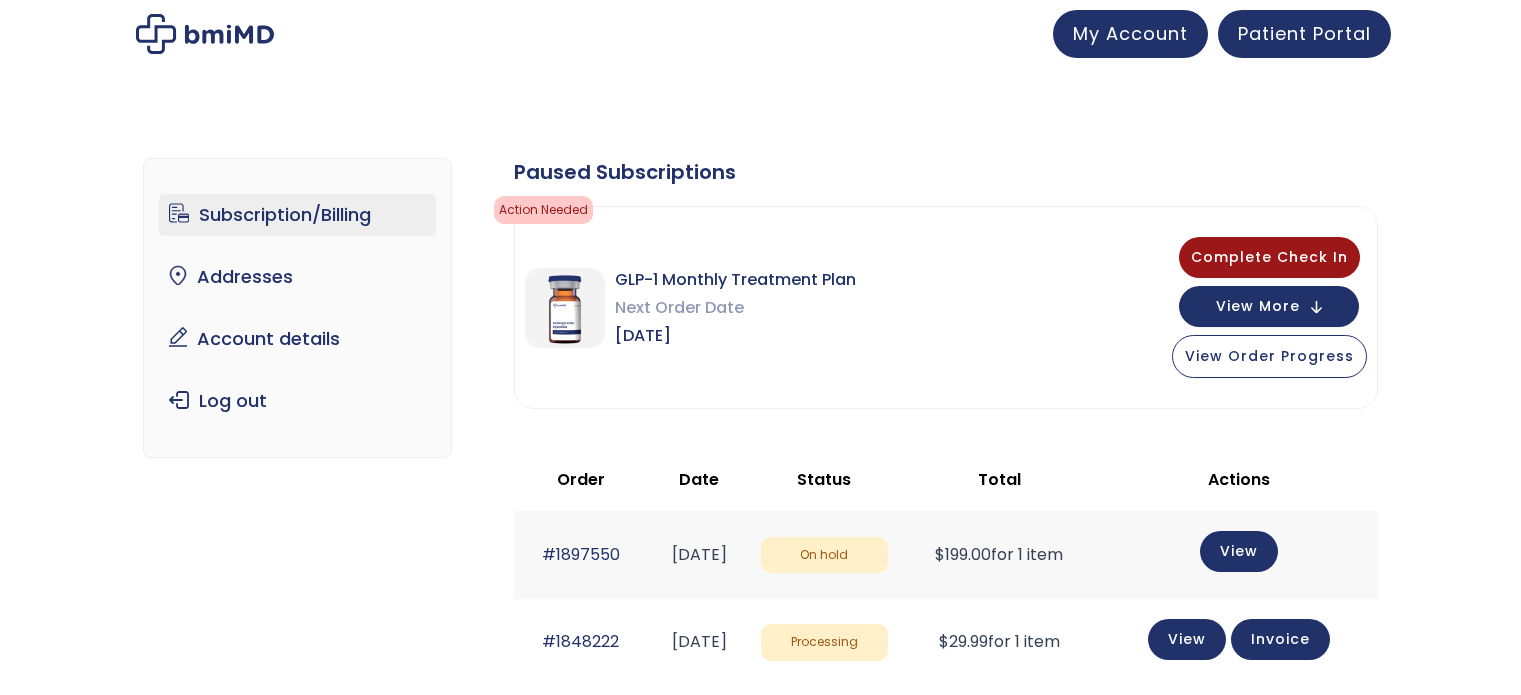 scroll, scrollTop: 0, scrollLeft: 0, axis: both 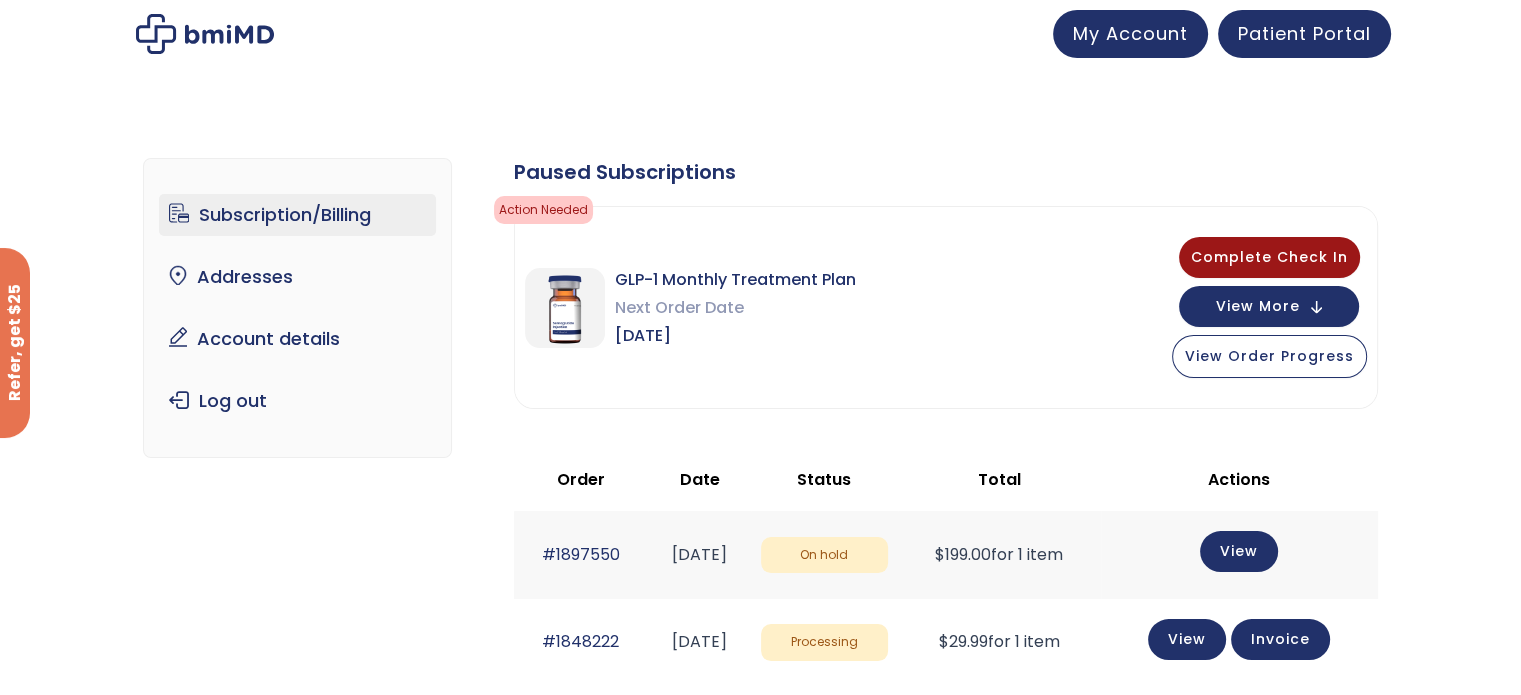 drag, startPoint x: 1268, startPoint y: 252, endPoint x: 968, endPoint y: 343, distance: 313.49802 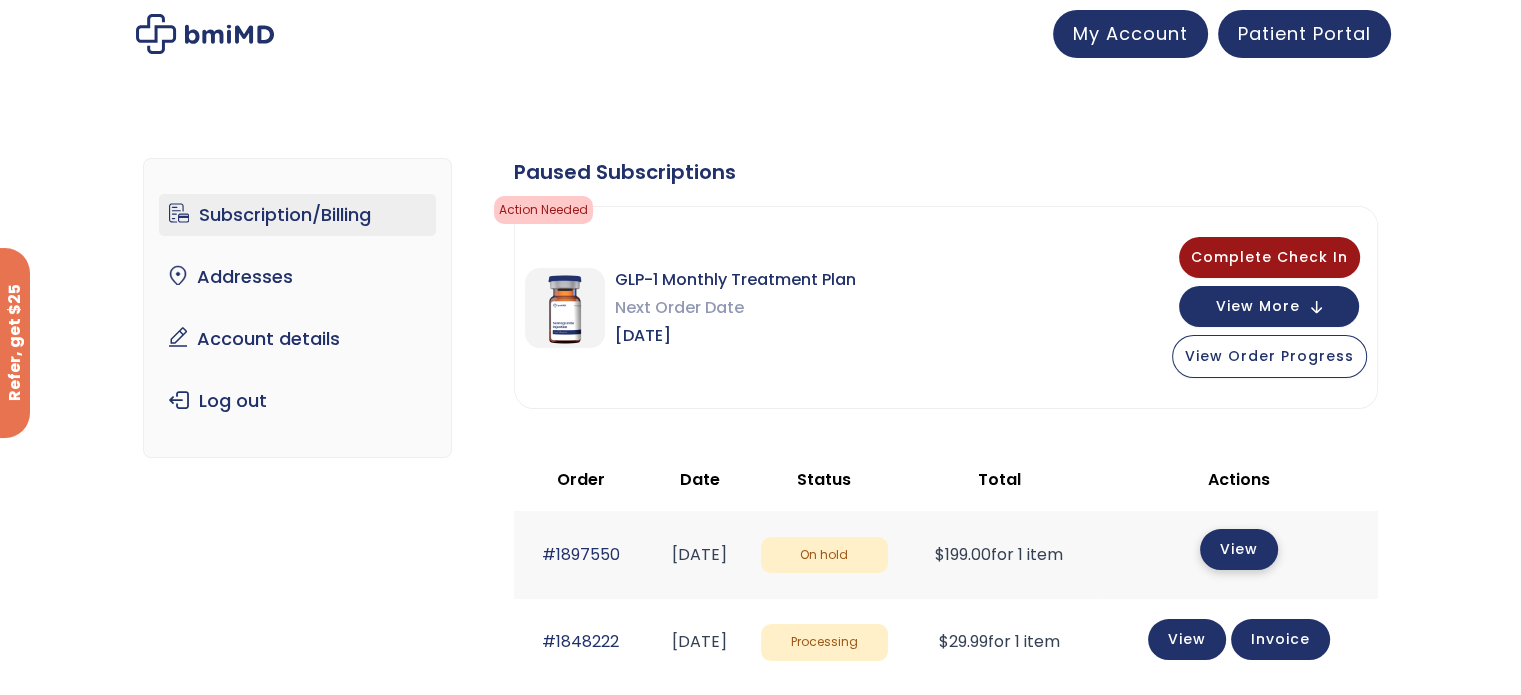 click on "View" 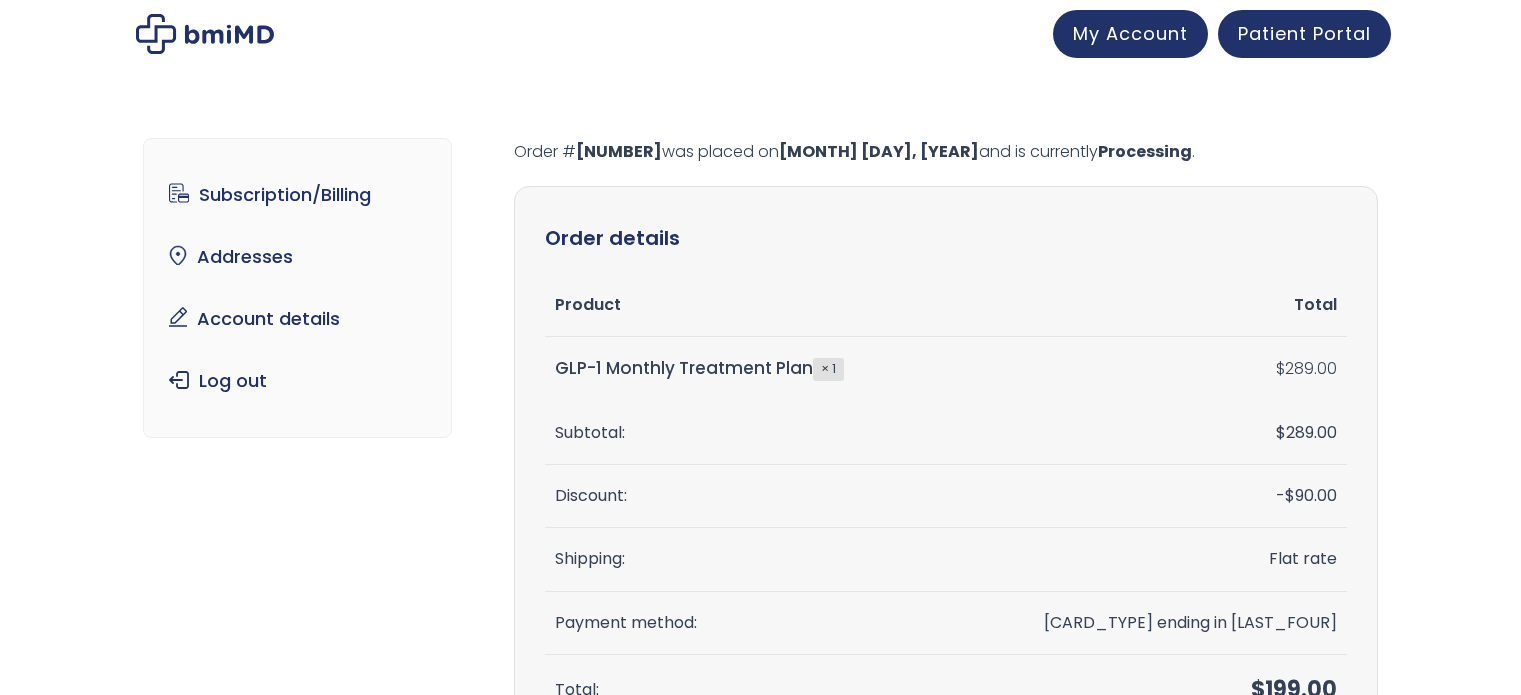 scroll, scrollTop: 0, scrollLeft: 0, axis: both 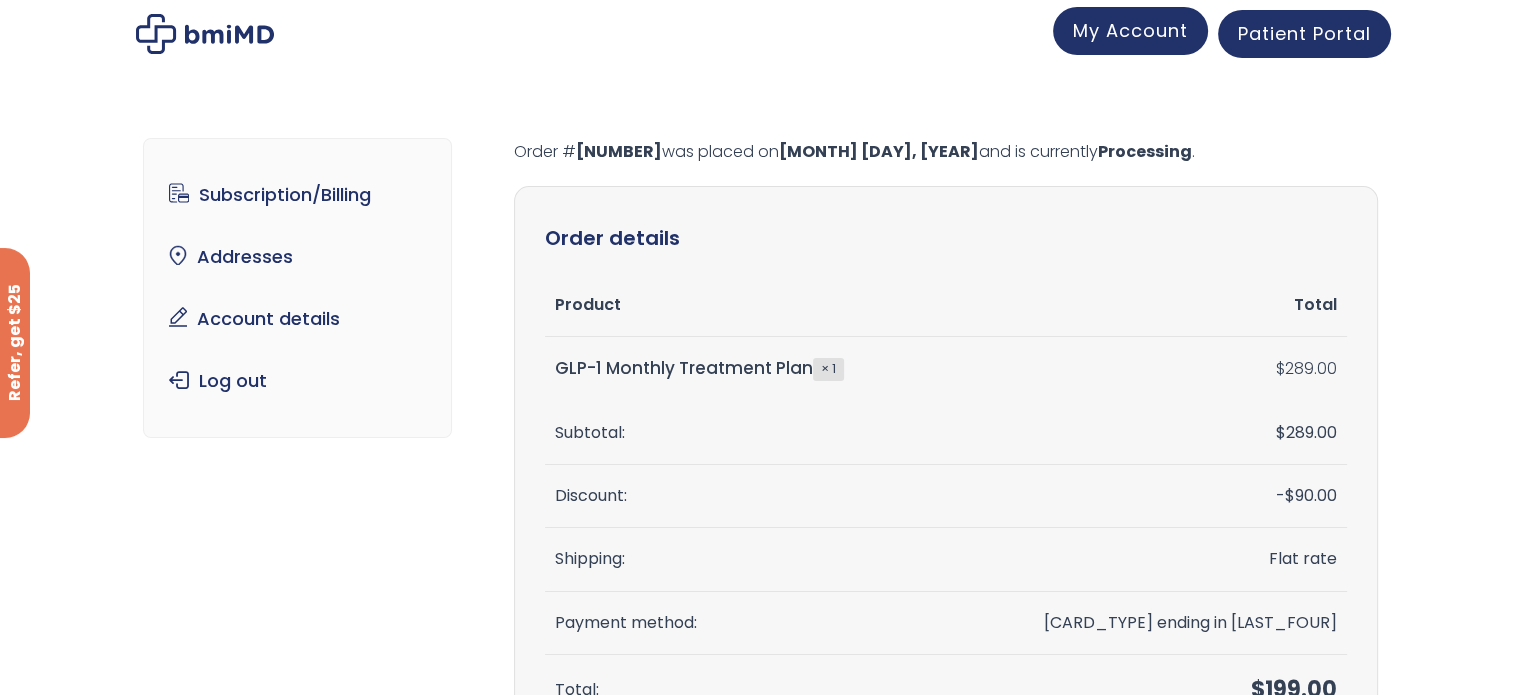 click on "My Account" at bounding box center (1130, 30) 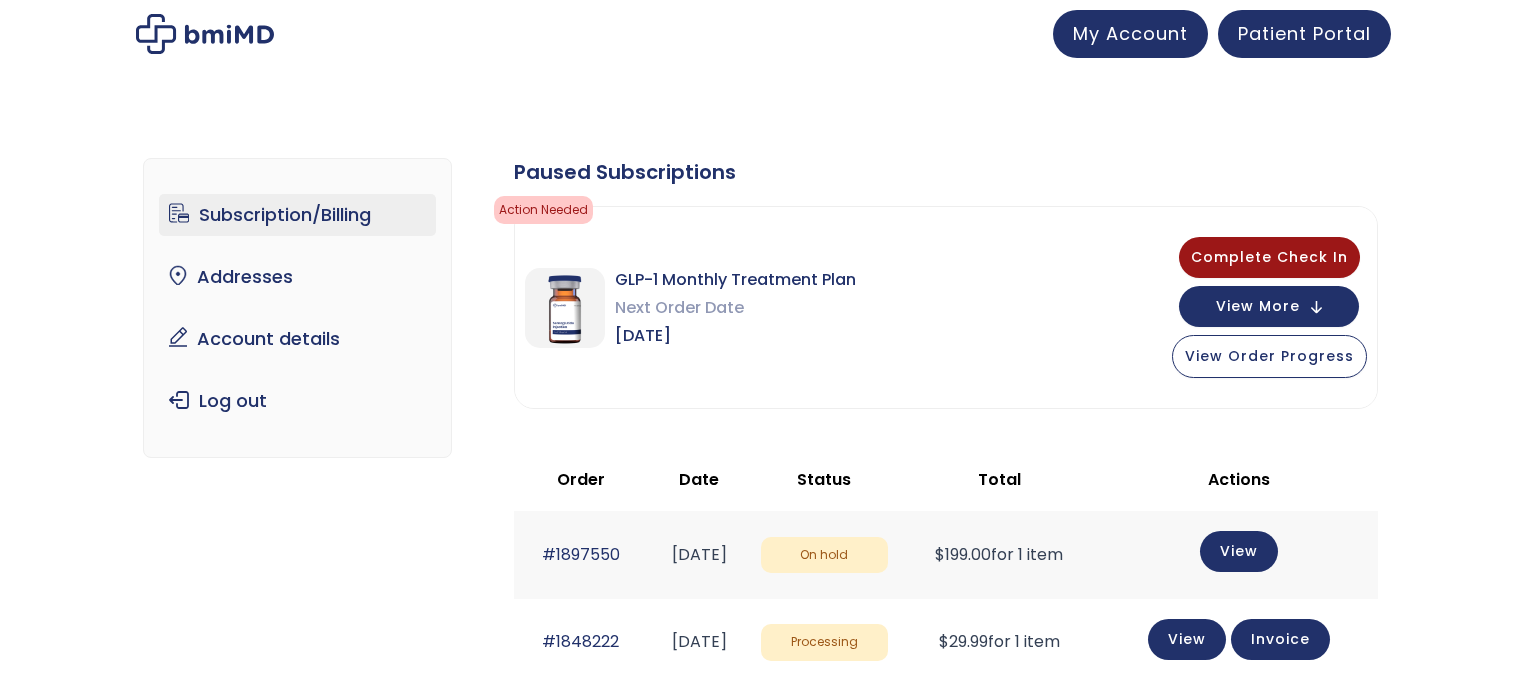 scroll, scrollTop: 0, scrollLeft: 0, axis: both 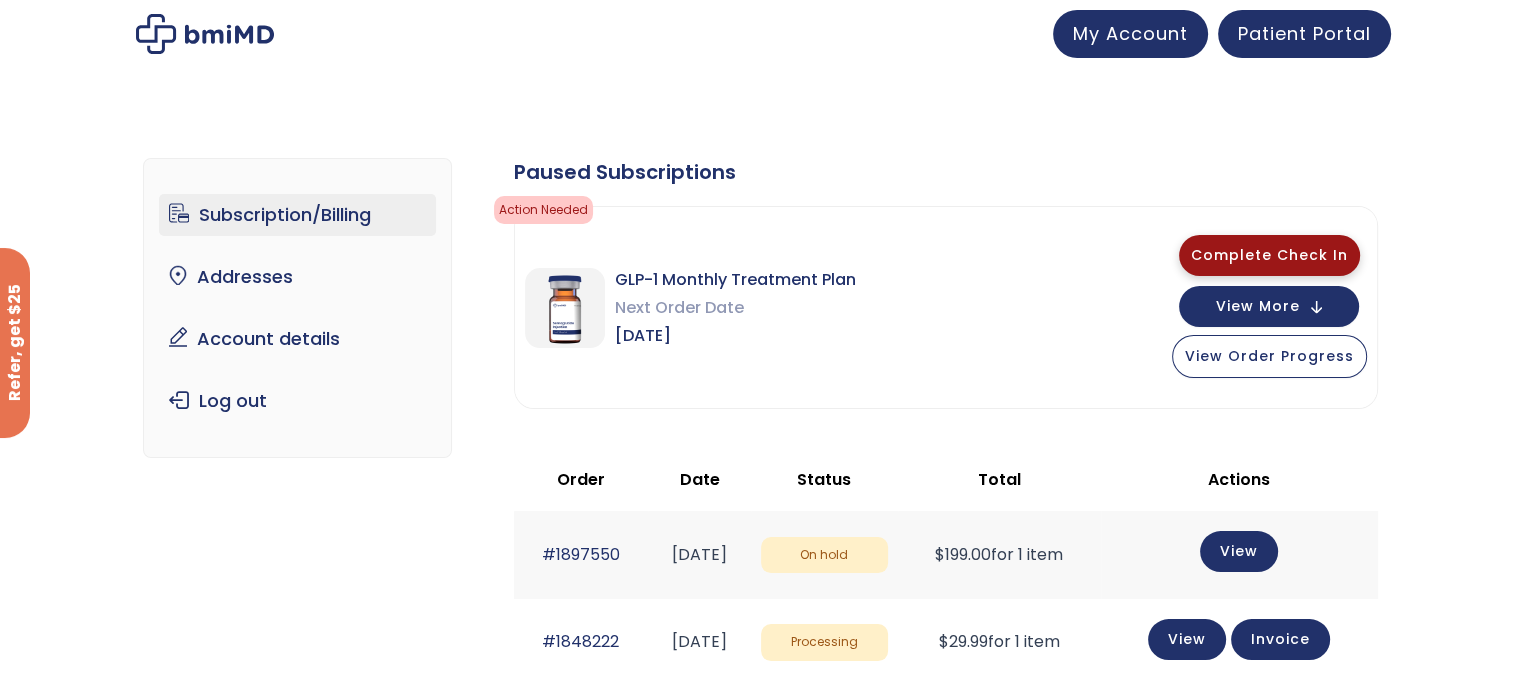 click on "Complete Check In" at bounding box center (1269, 255) 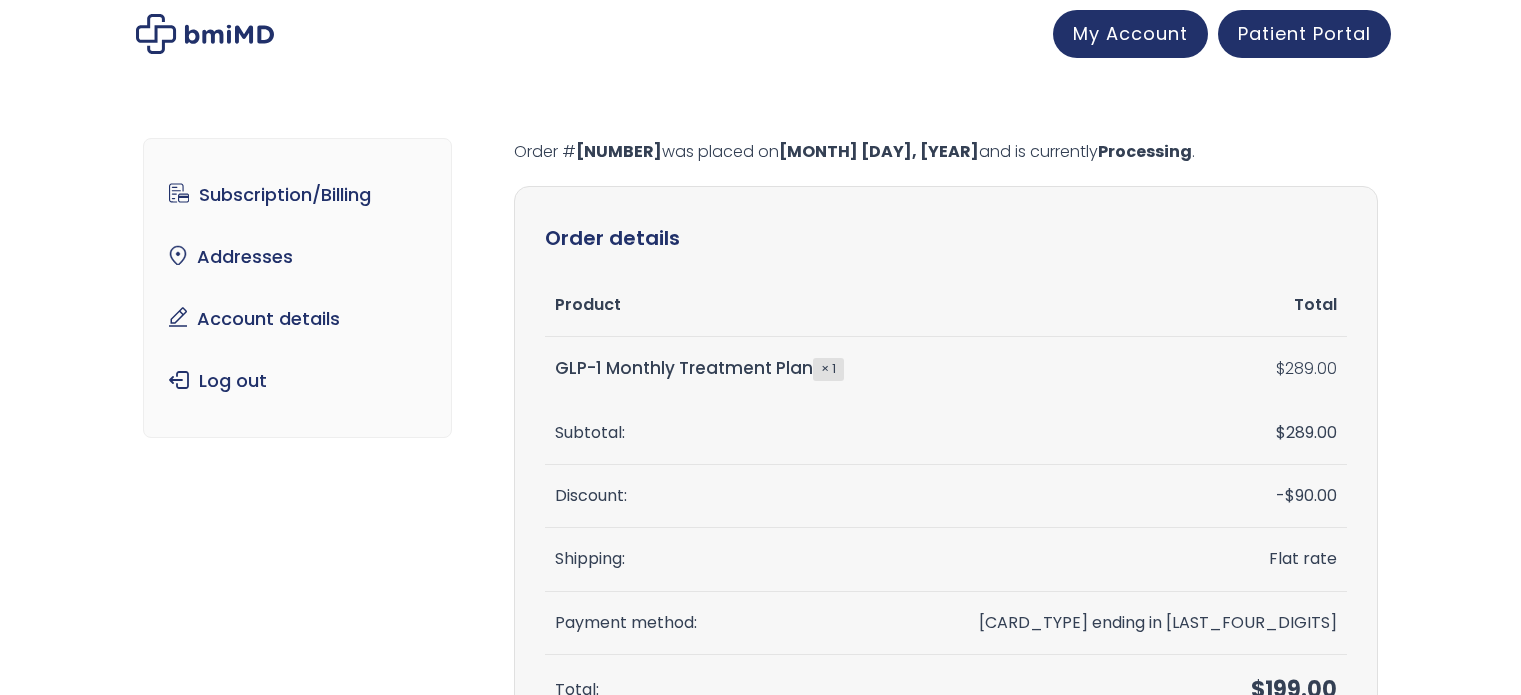 scroll, scrollTop: 0, scrollLeft: 0, axis: both 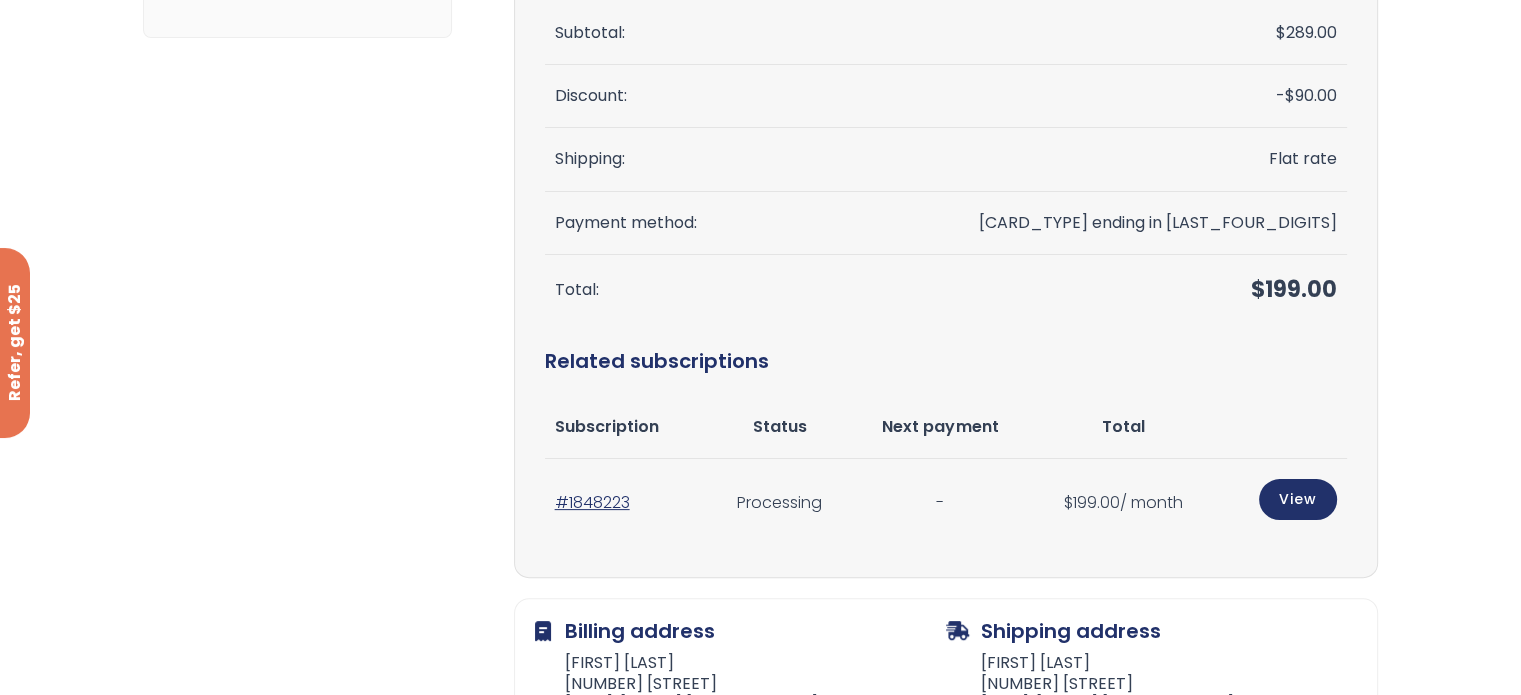 drag, startPoint x: 0, startPoint y: 0, endPoint x: 1073, endPoint y: 206, distance: 1092.5956 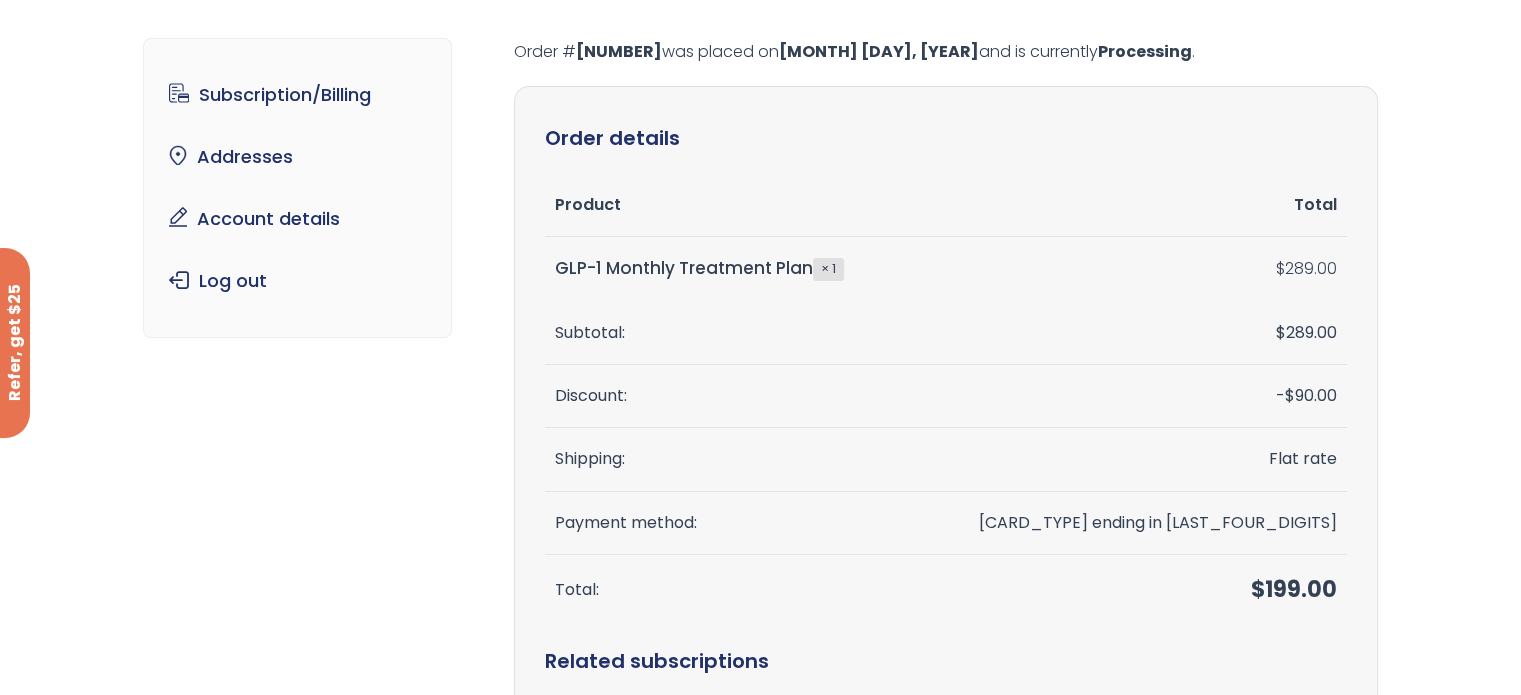 scroll, scrollTop: 0, scrollLeft: 0, axis: both 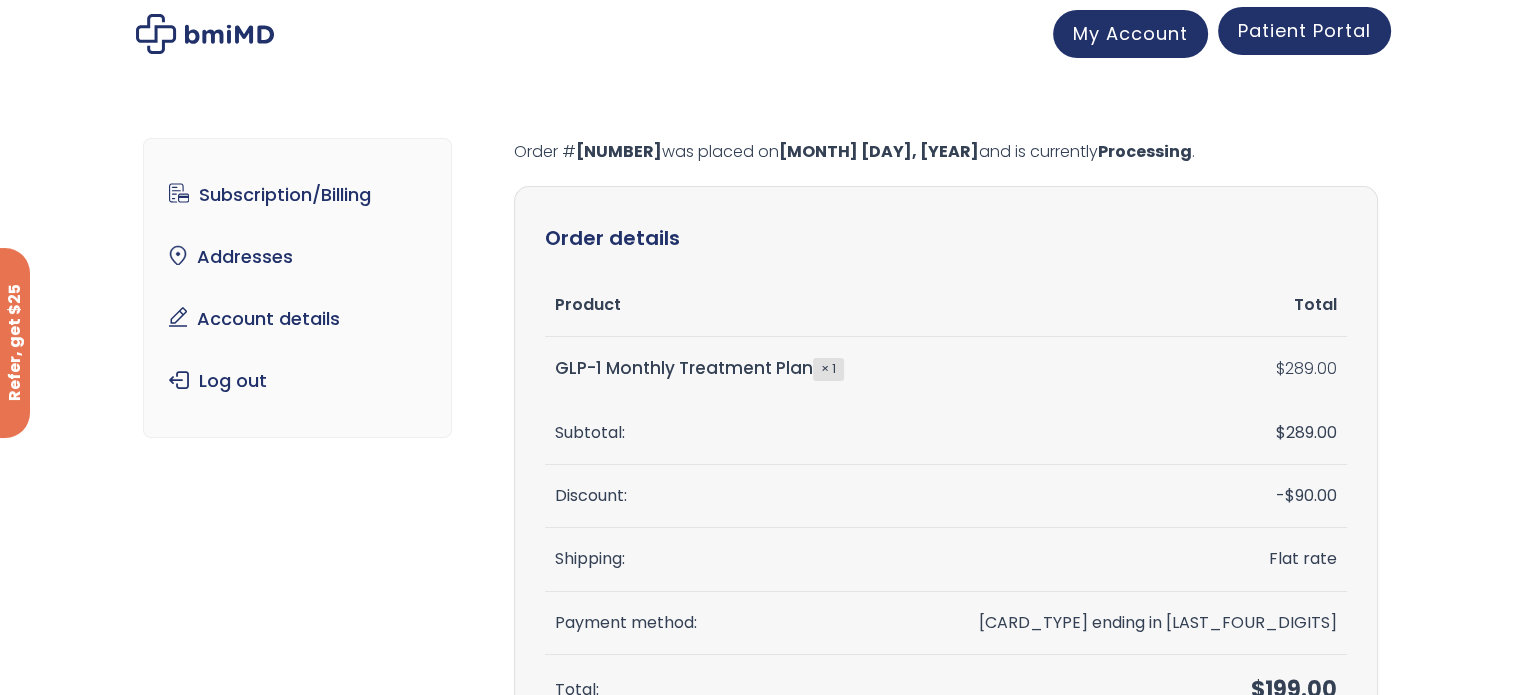 click on "Patient Portal" at bounding box center (1304, 30) 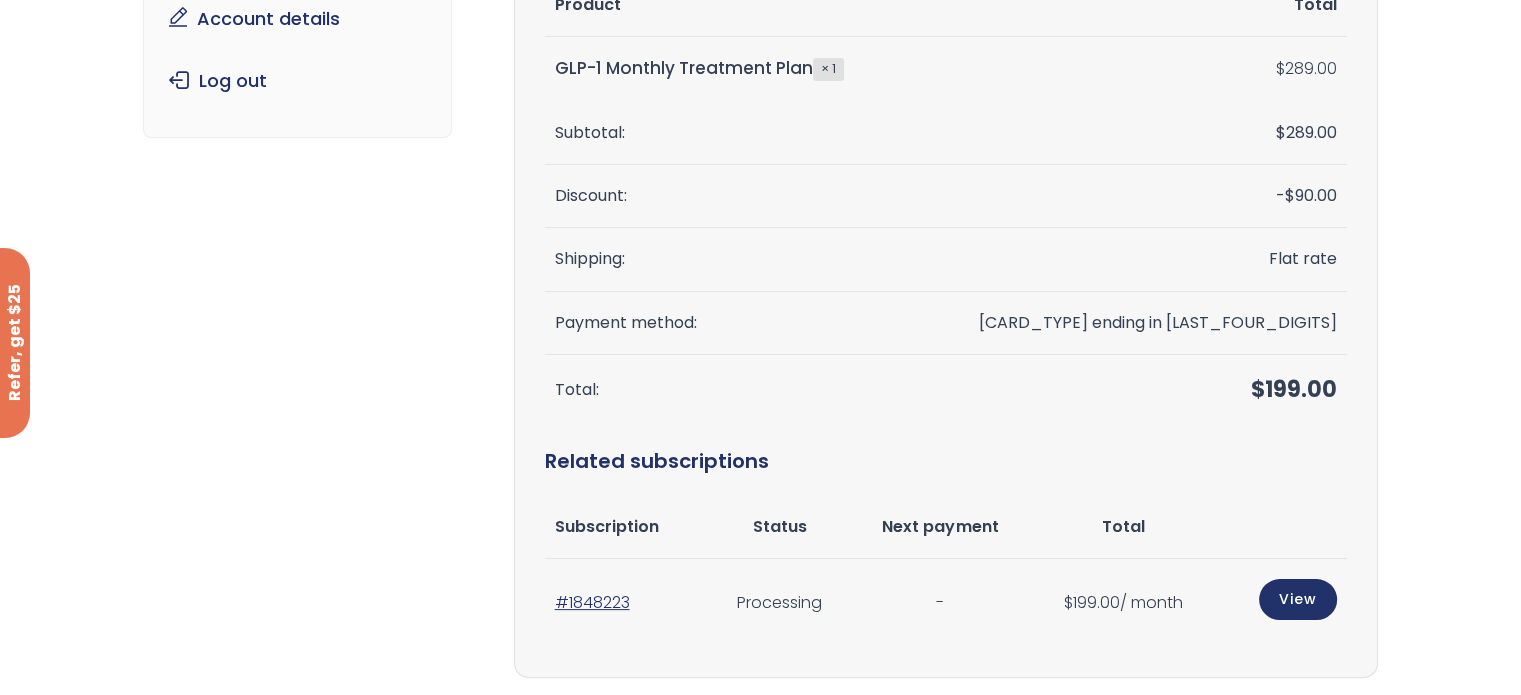 scroll, scrollTop: 0, scrollLeft: 0, axis: both 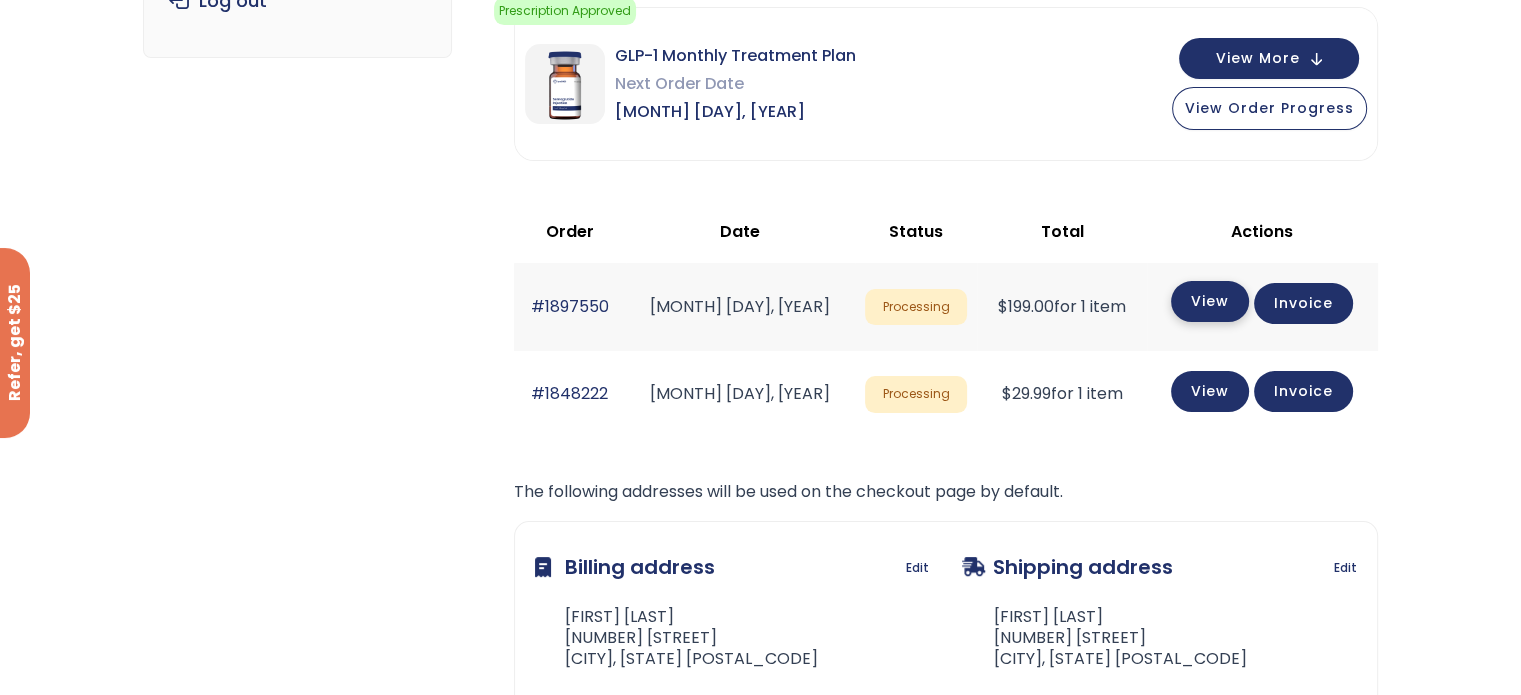 click on "View" 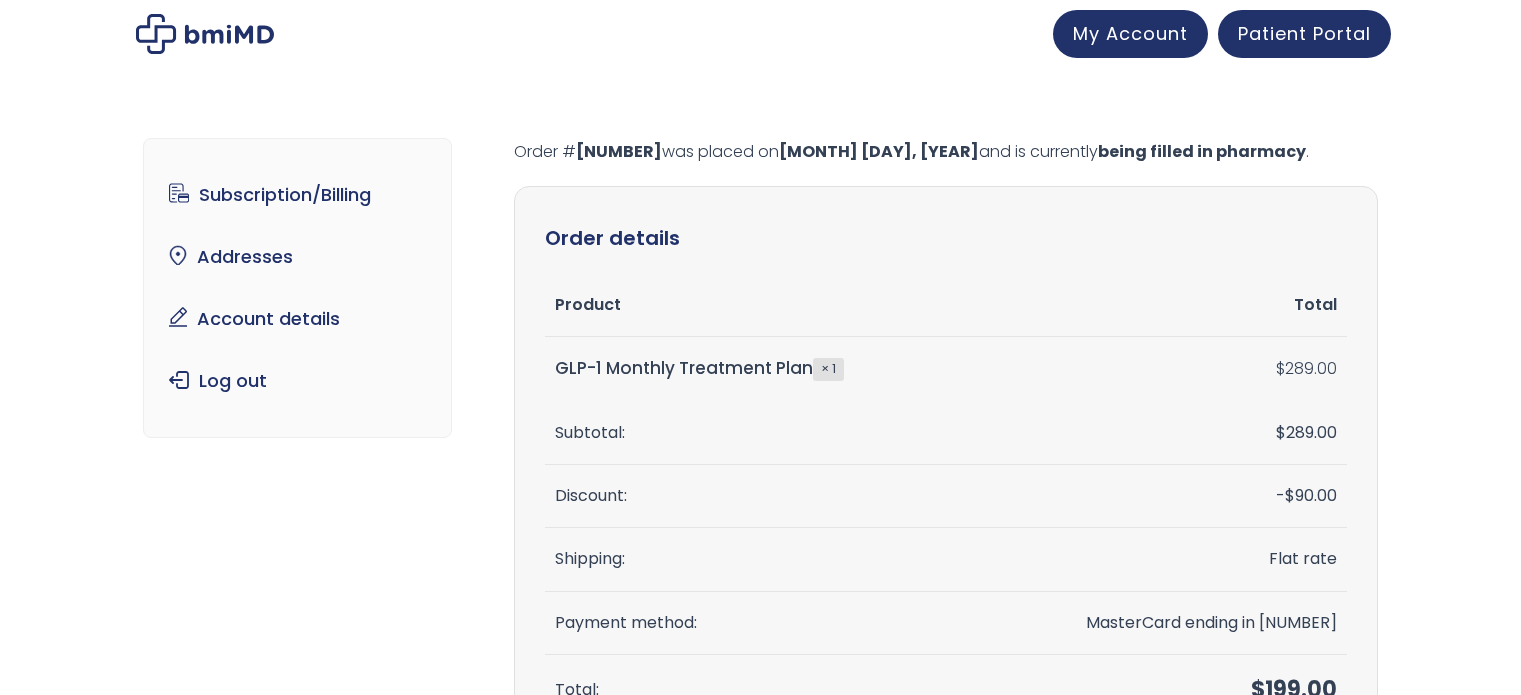 scroll, scrollTop: 0, scrollLeft: 0, axis: both 